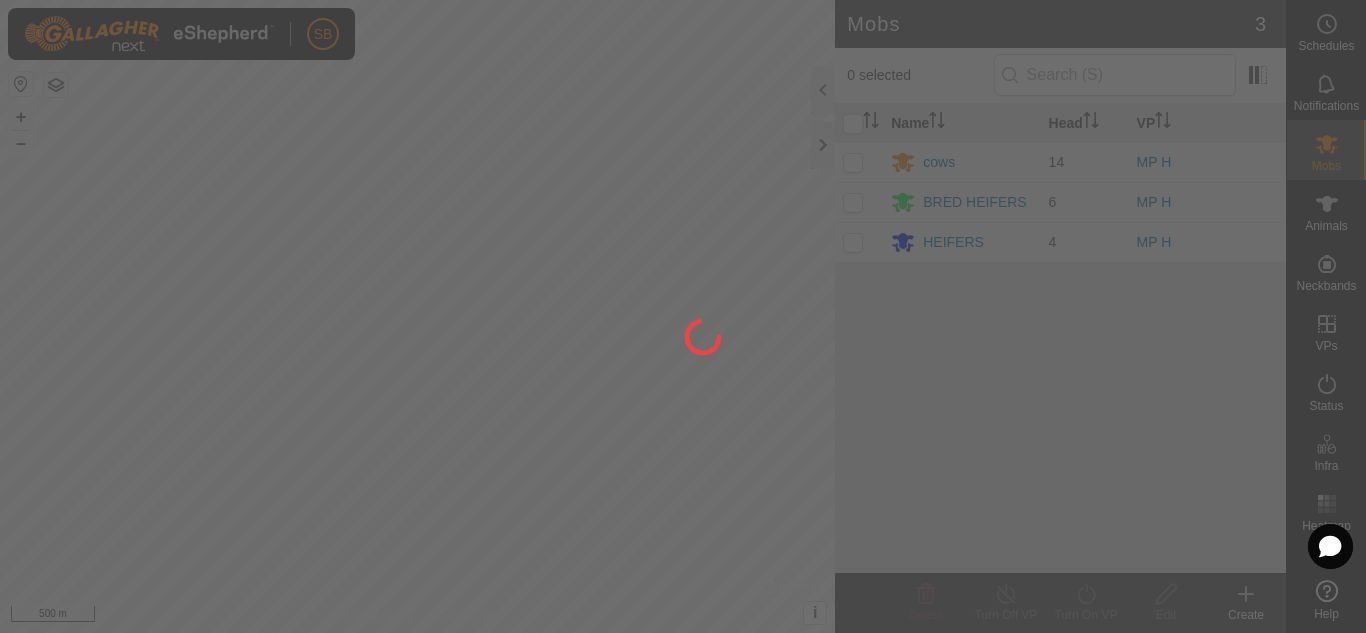 scroll, scrollTop: 0, scrollLeft: 0, axis: both 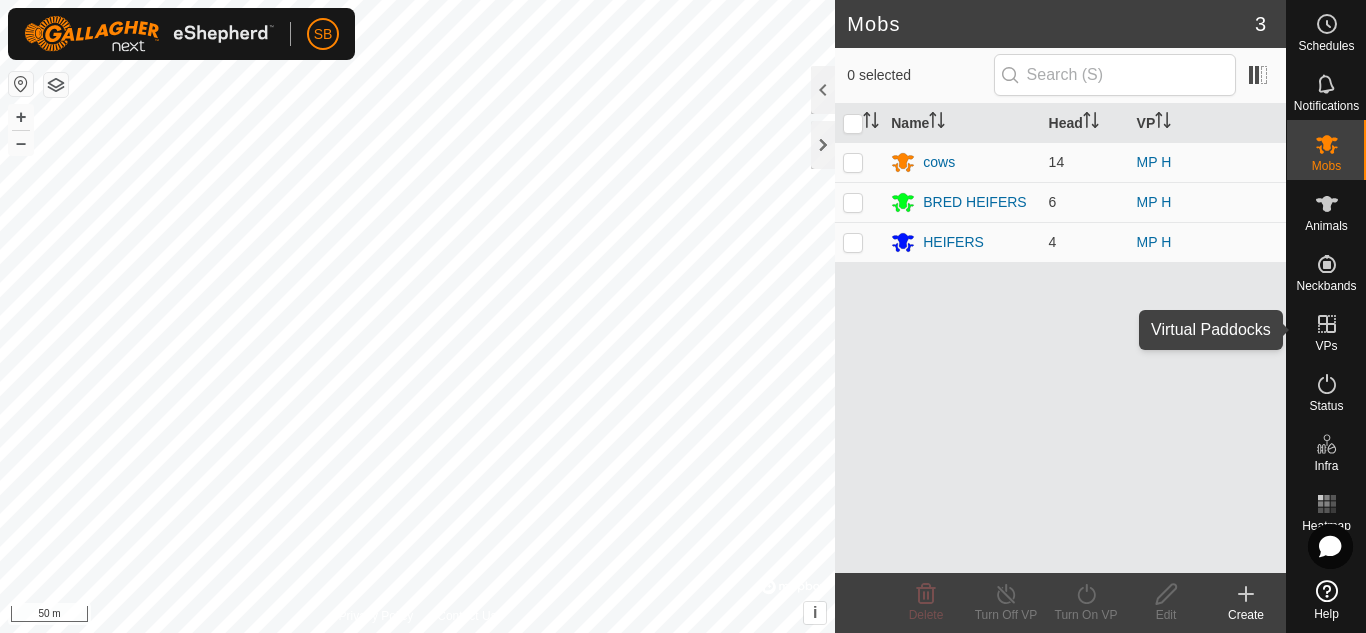 click 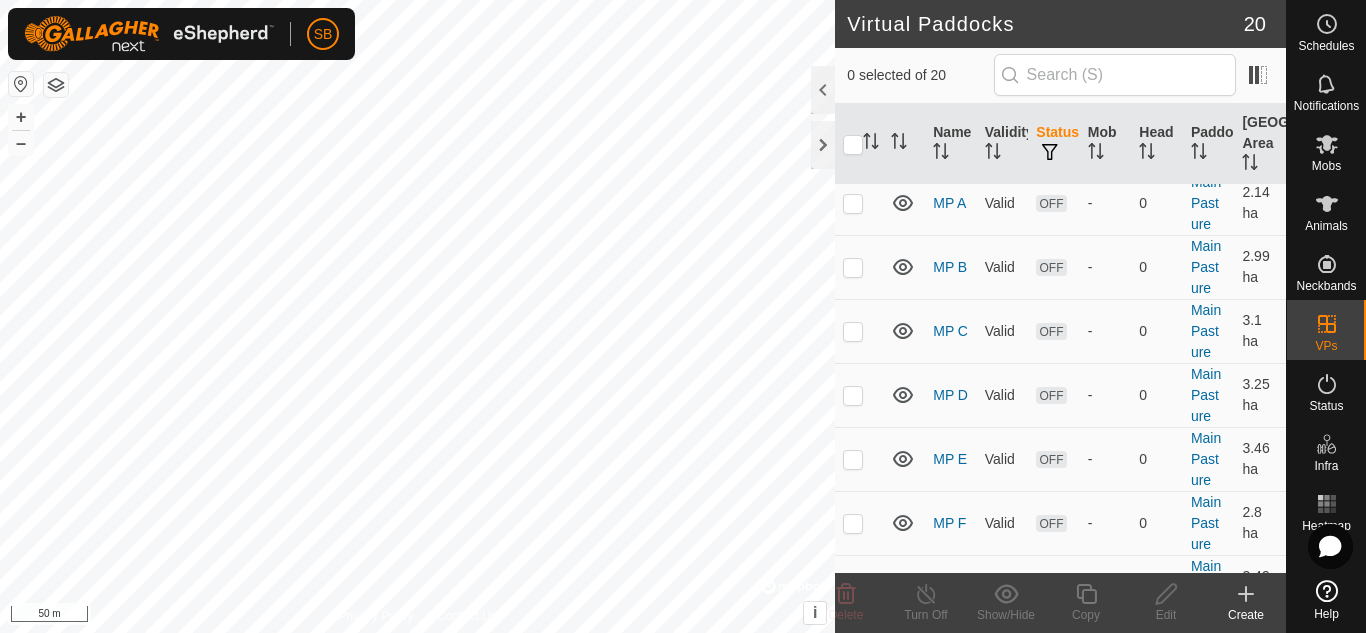 scroll, scrollTop: 228, scrollLeft: 0, axis: vertical 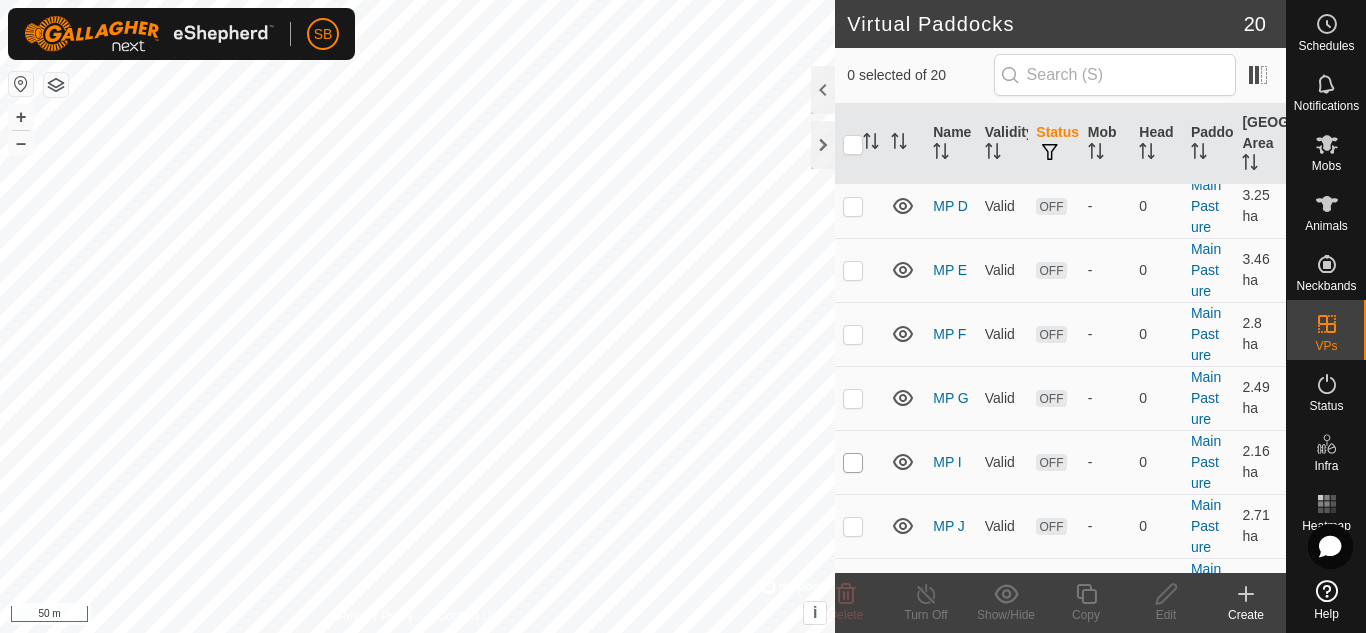 click at bounding box center [853, 463] 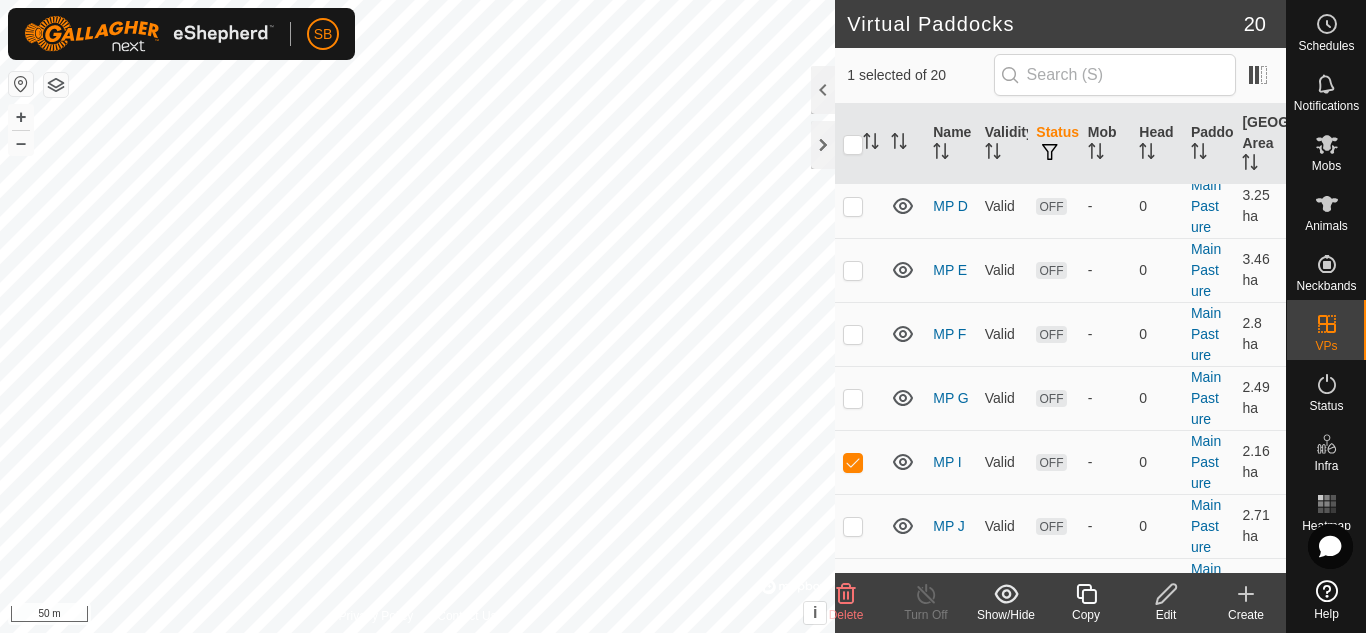 click 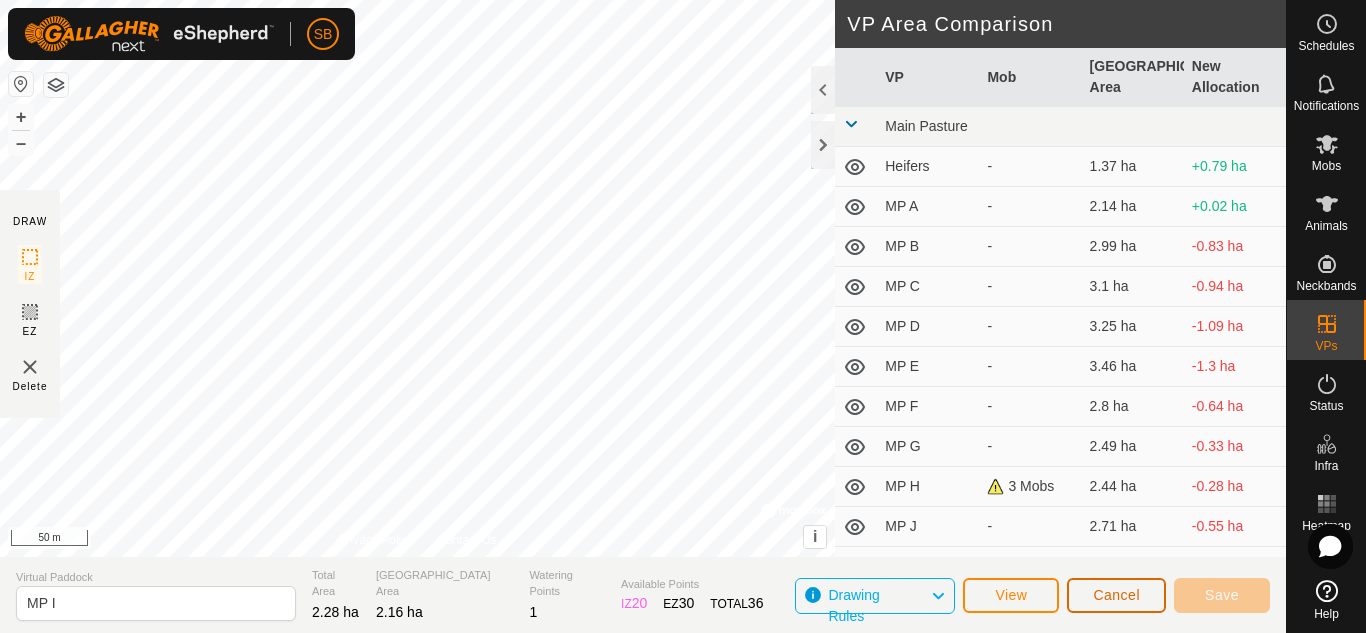 click on "Cancel" 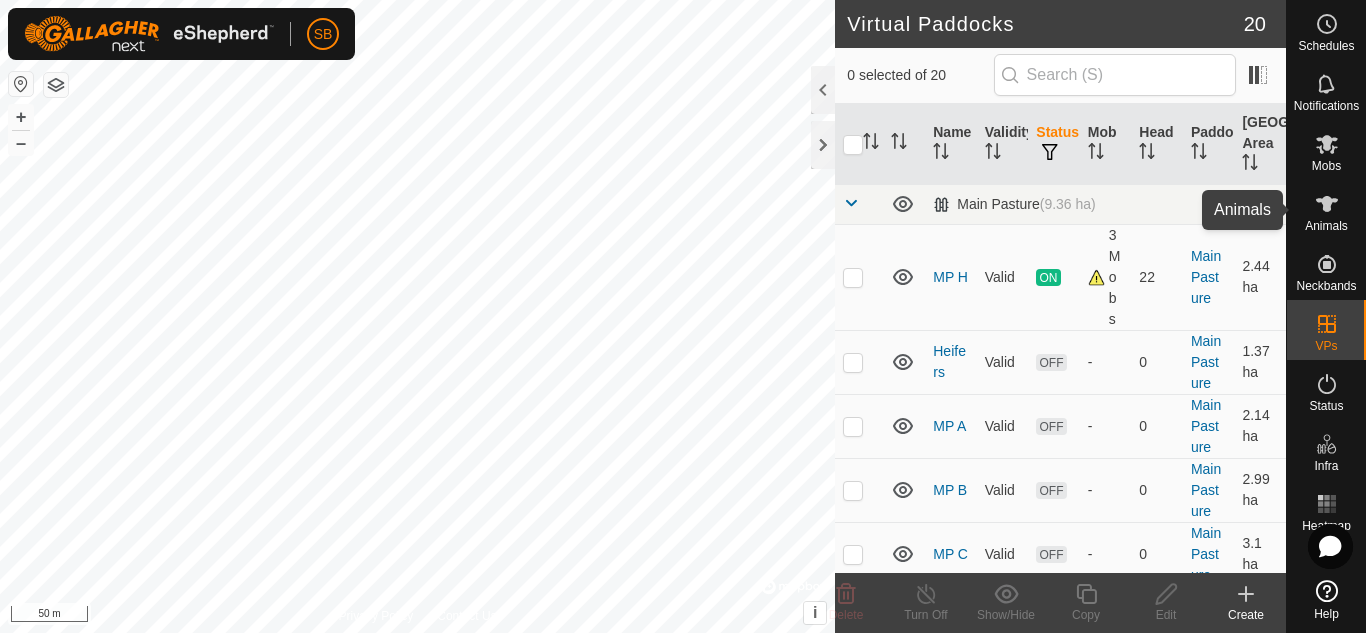 click at bounding box center (1327, 204) 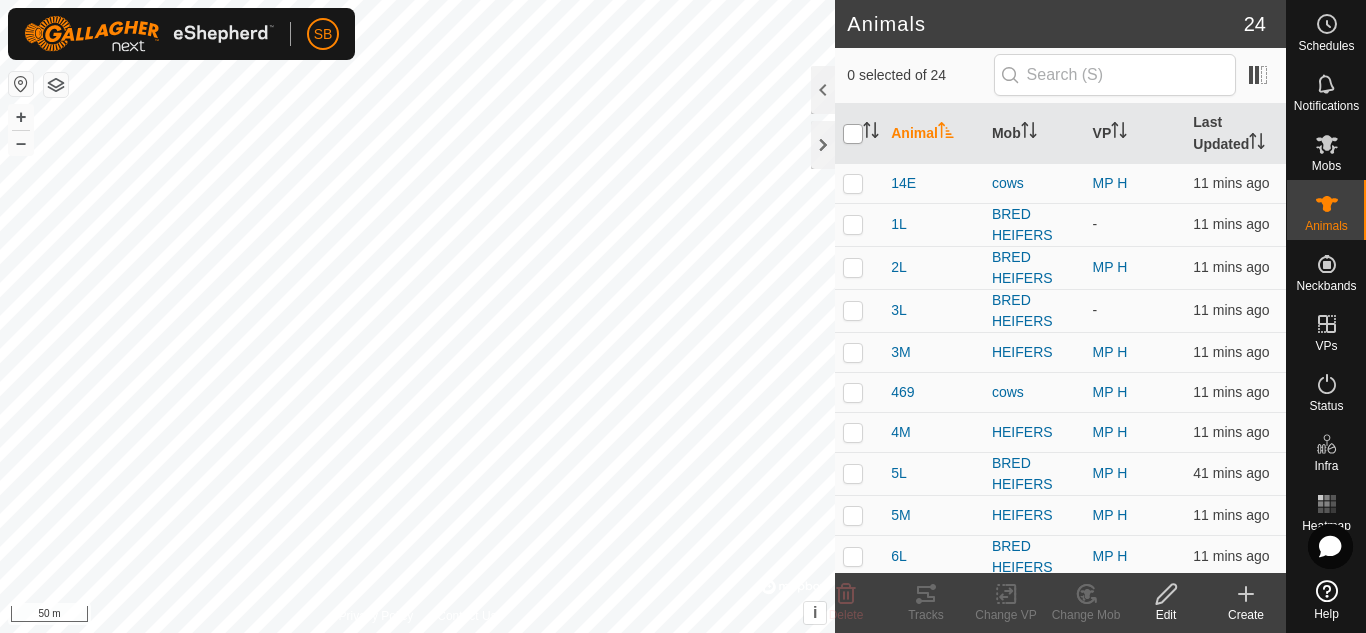 click at bounding box center [853, 134] 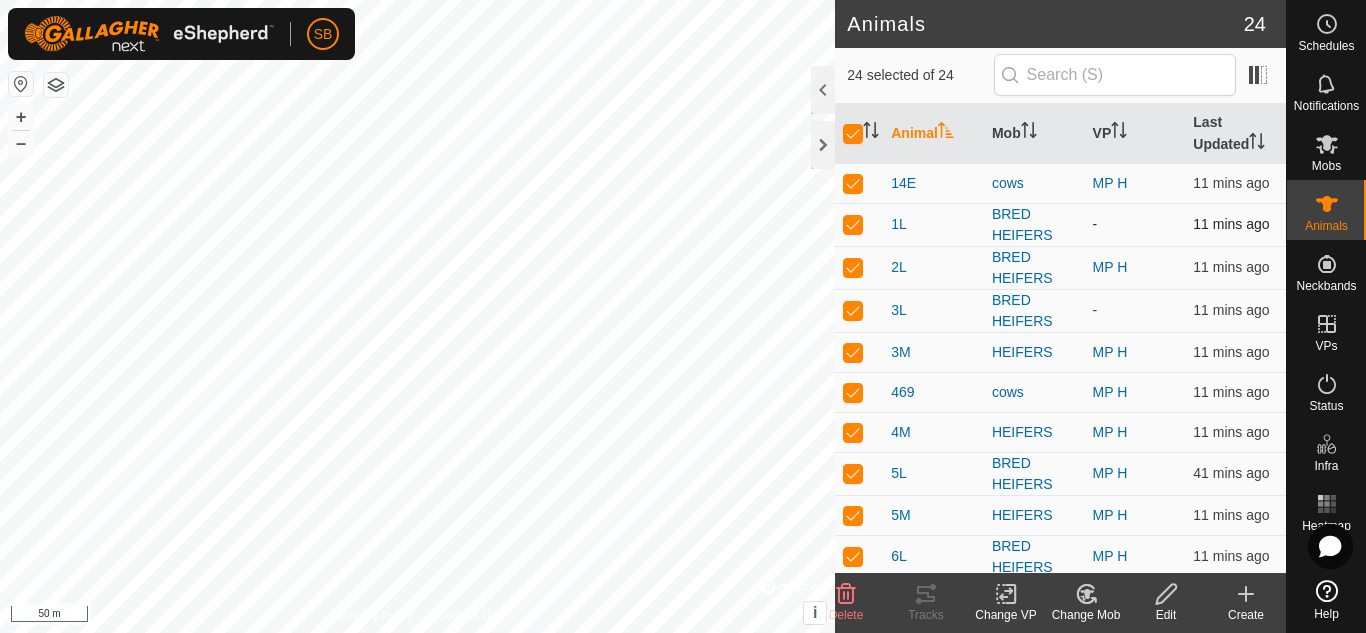 click at bounding box center (853, 224) 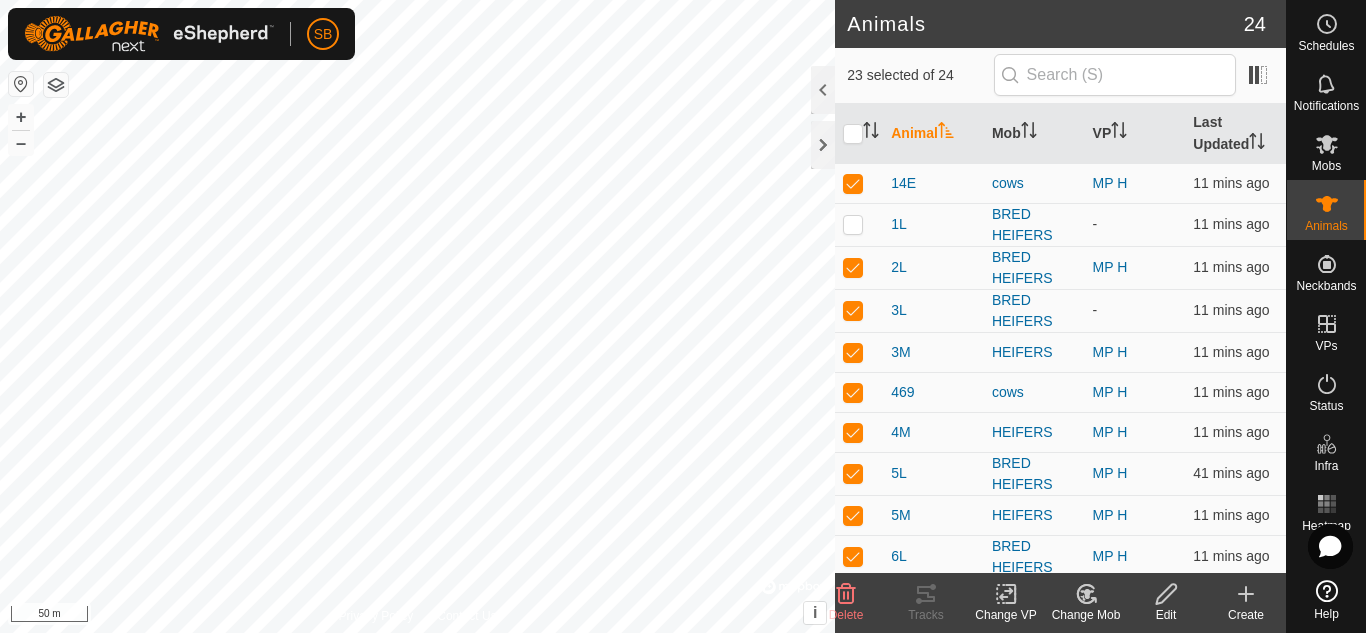 click on "Change VP" 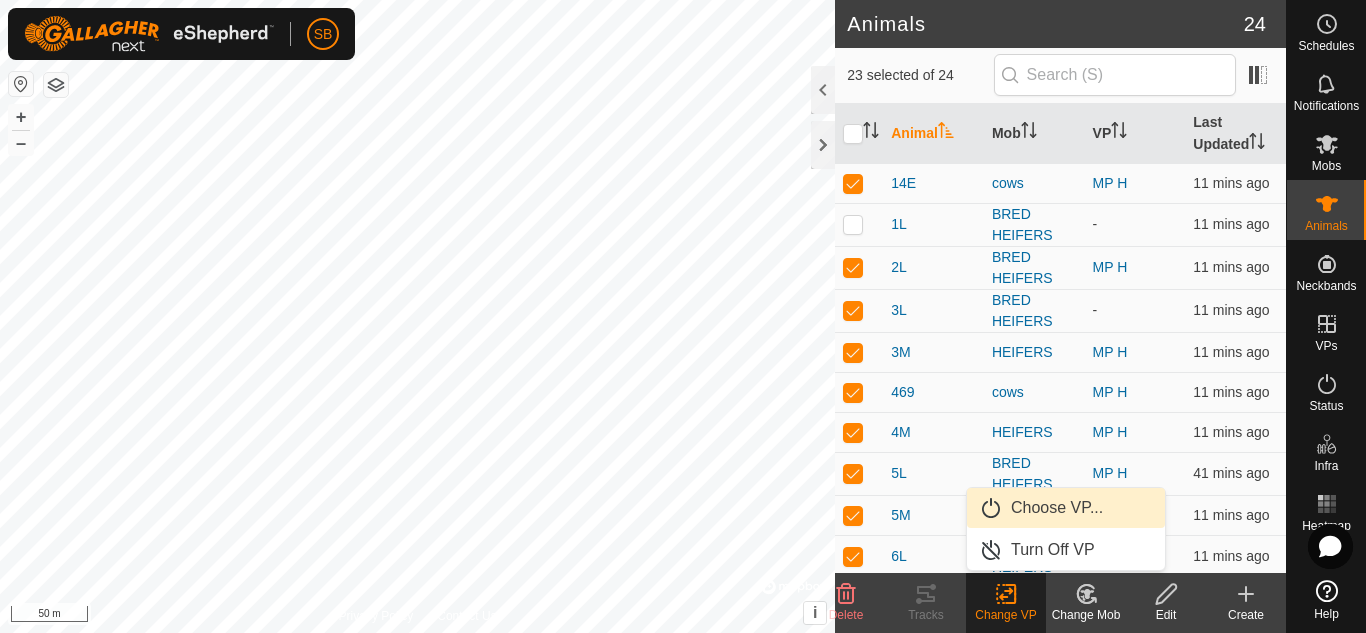 click on "Choose VP..." at bounding box center (1066, 508) 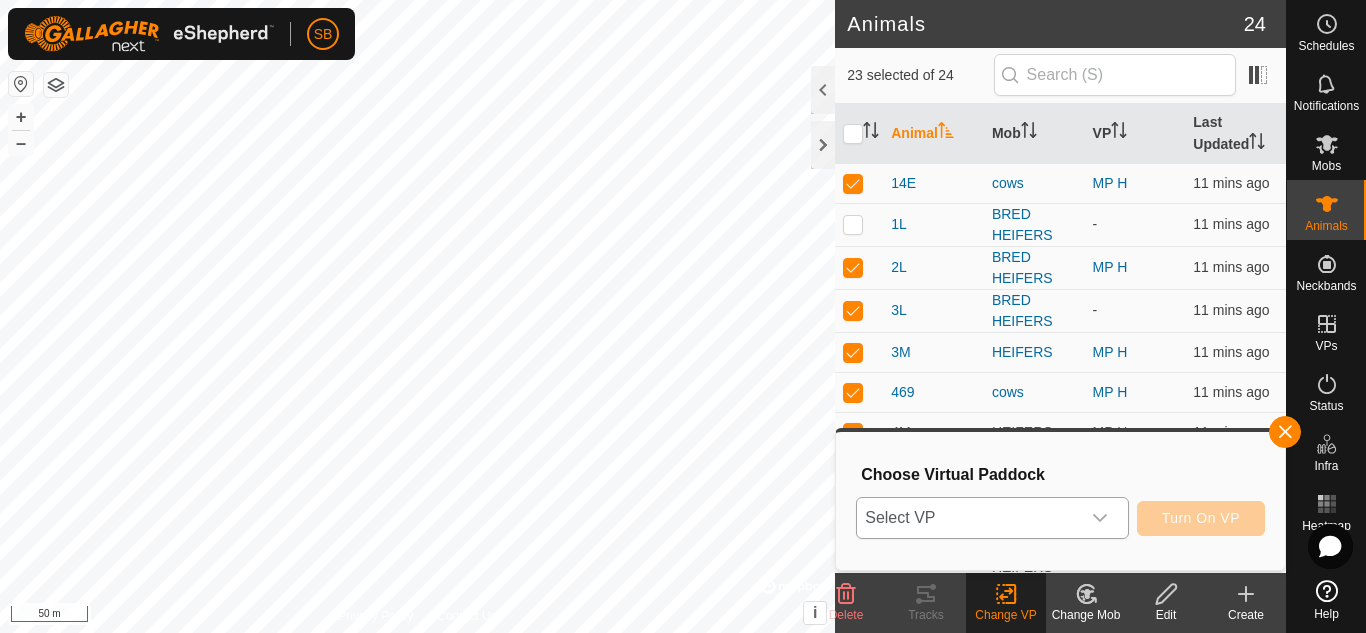 click 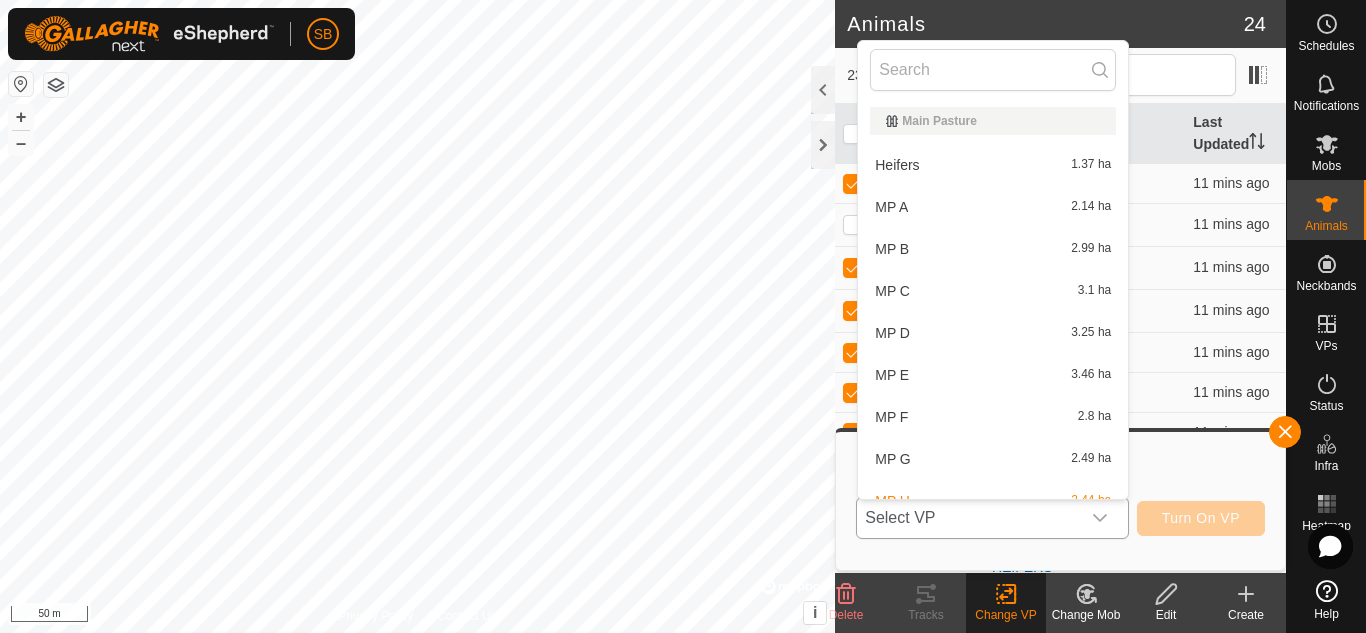 scroll, scrollTop: 22, scrollLeft: 0, axis: vertical 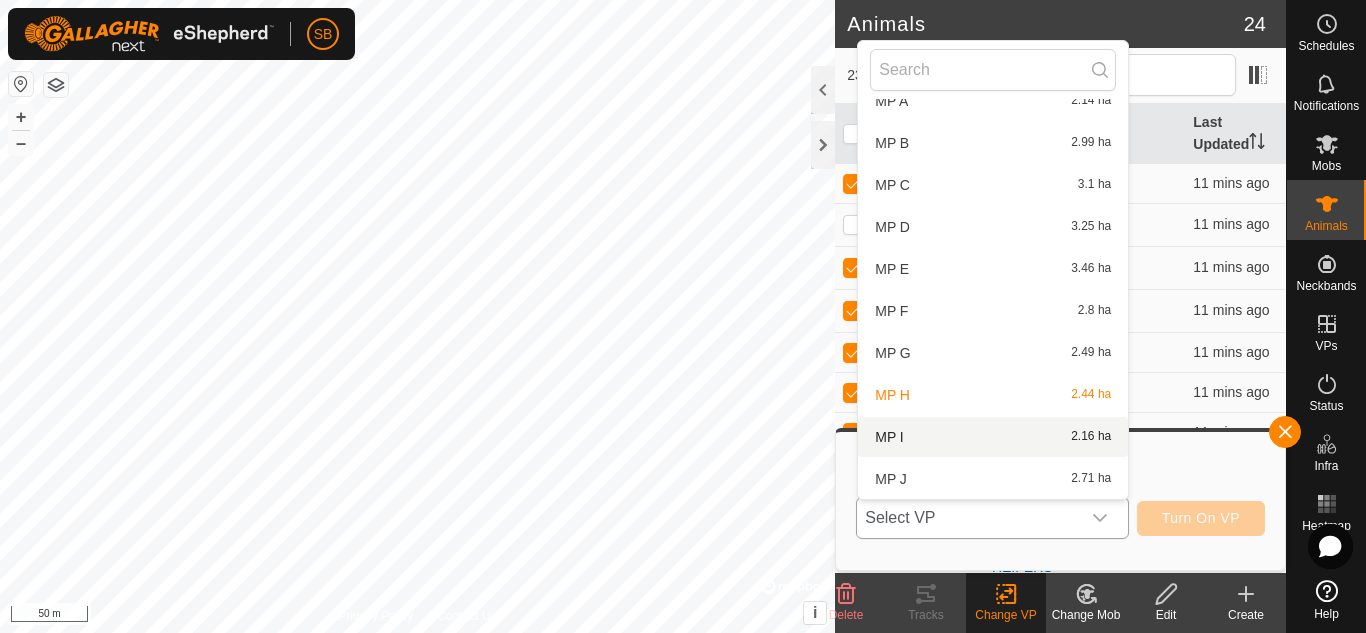 click on "MP I  2.16 ha" at bounding box center (993, 437) 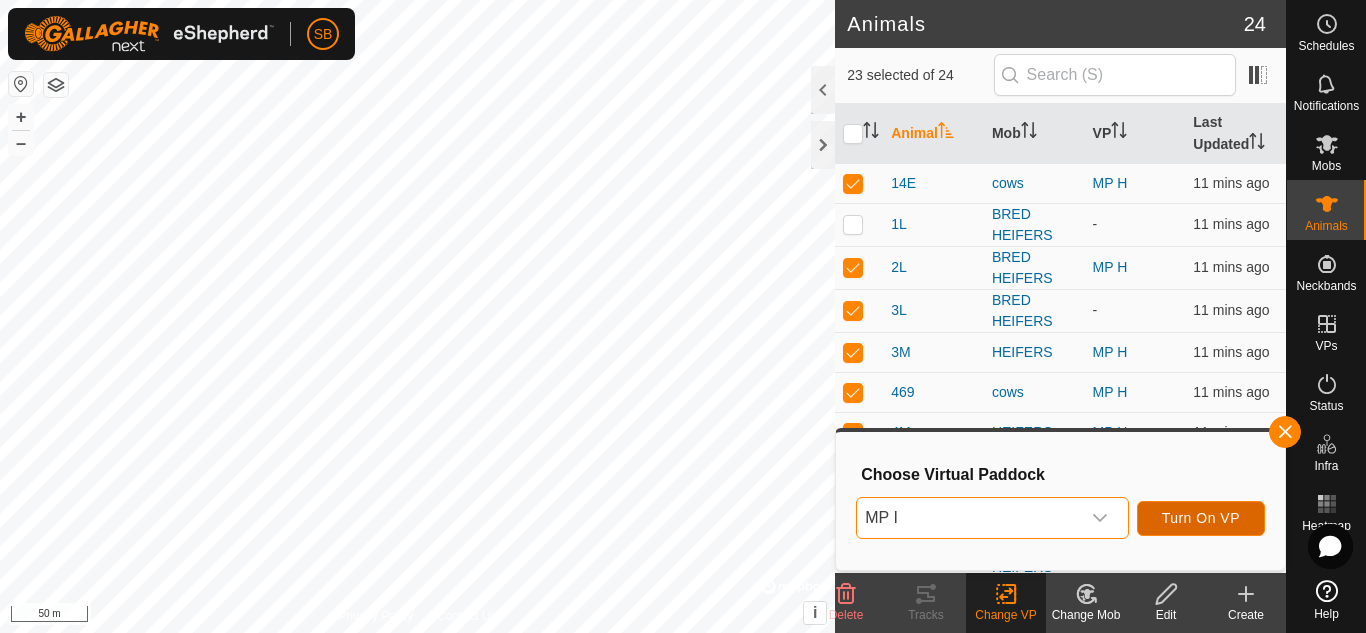 click on "Turn On VP" at bounding box center [1201, 518] 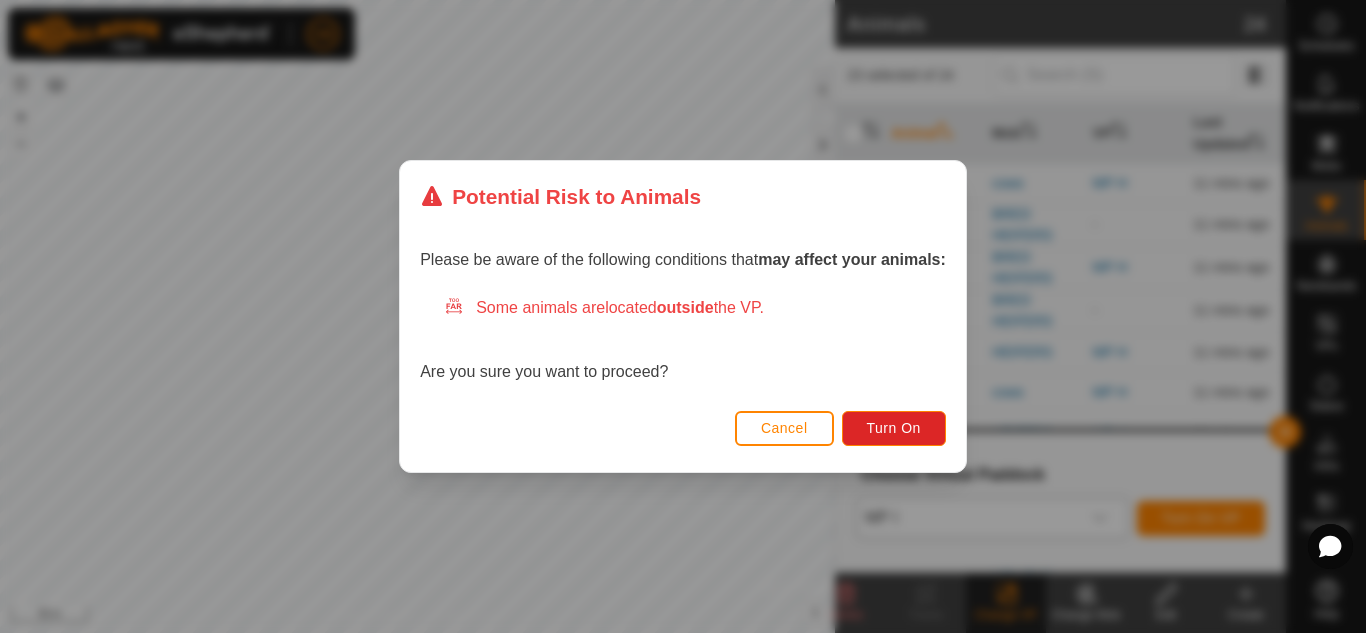 click on "Cancel Turn On" at bounding box center [683, 438] 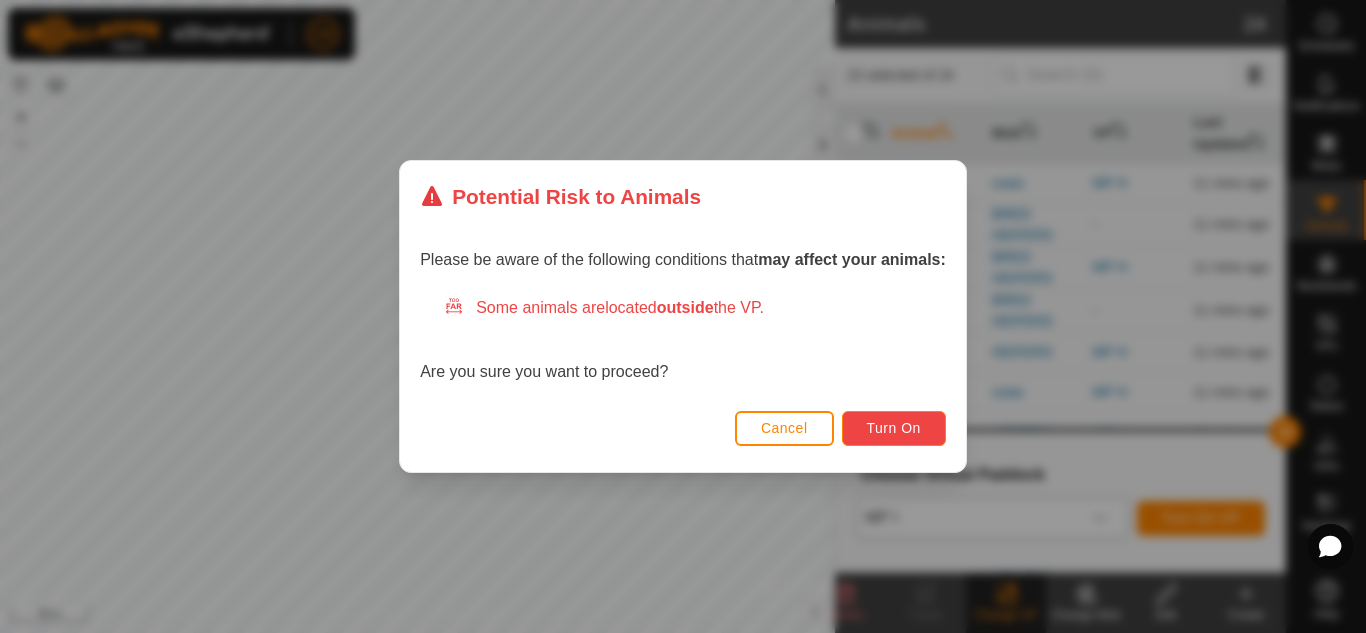 click on "Turn On" at bounding box center (894, 428) 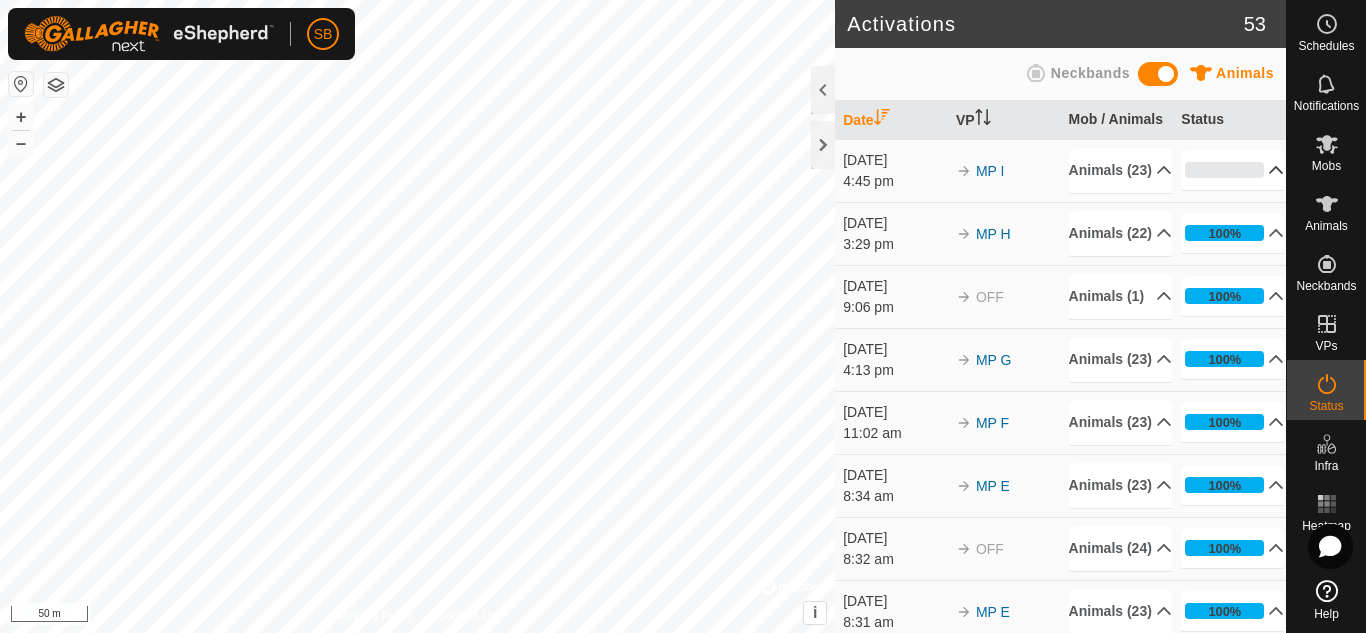 click on "0%" at bounding box center (1232, 170) 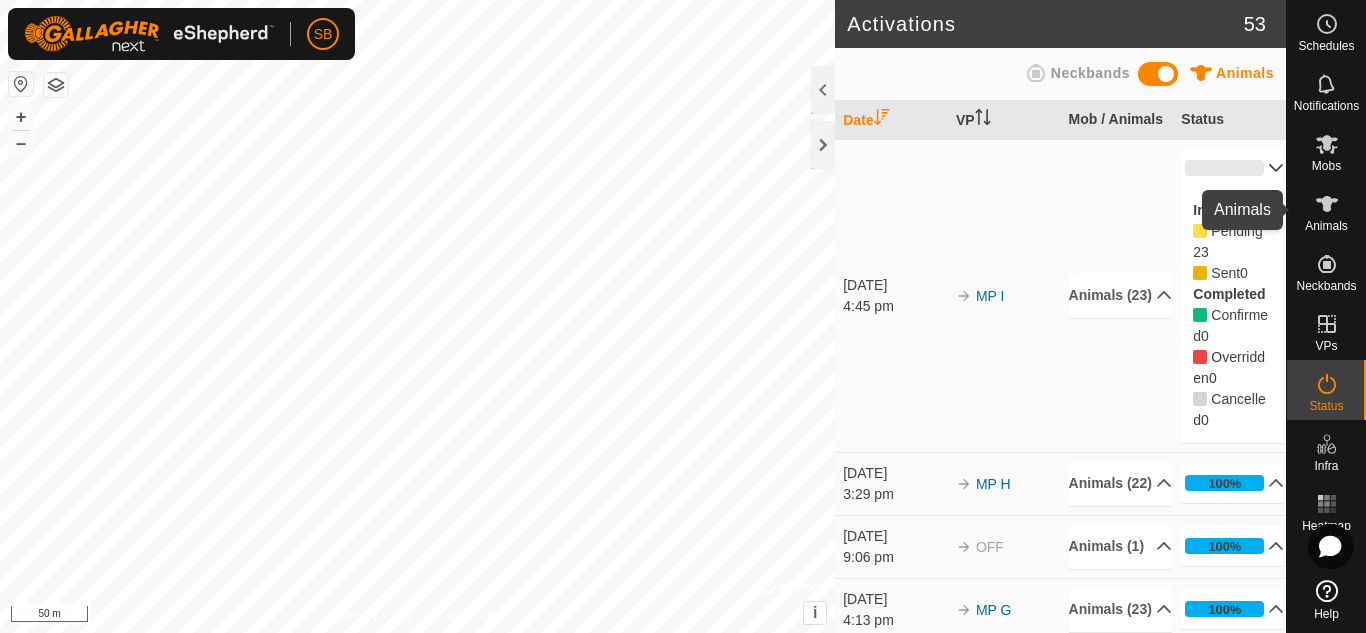 click 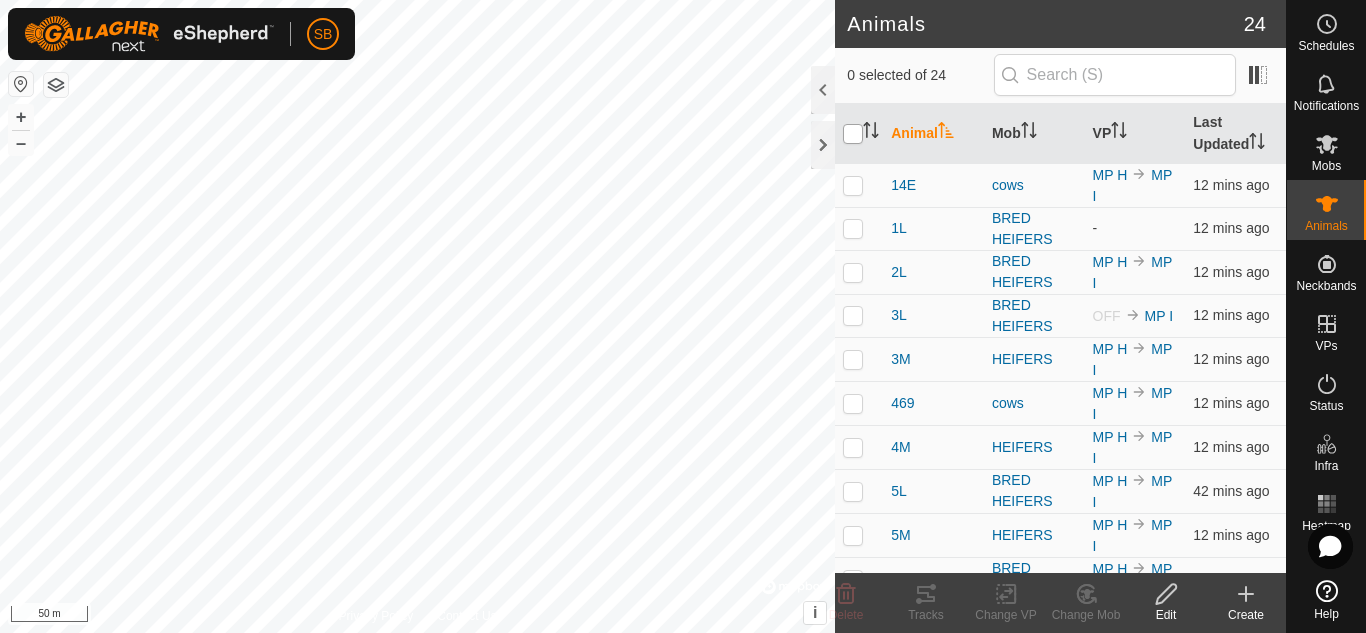 click at bounding box center (853, 134) 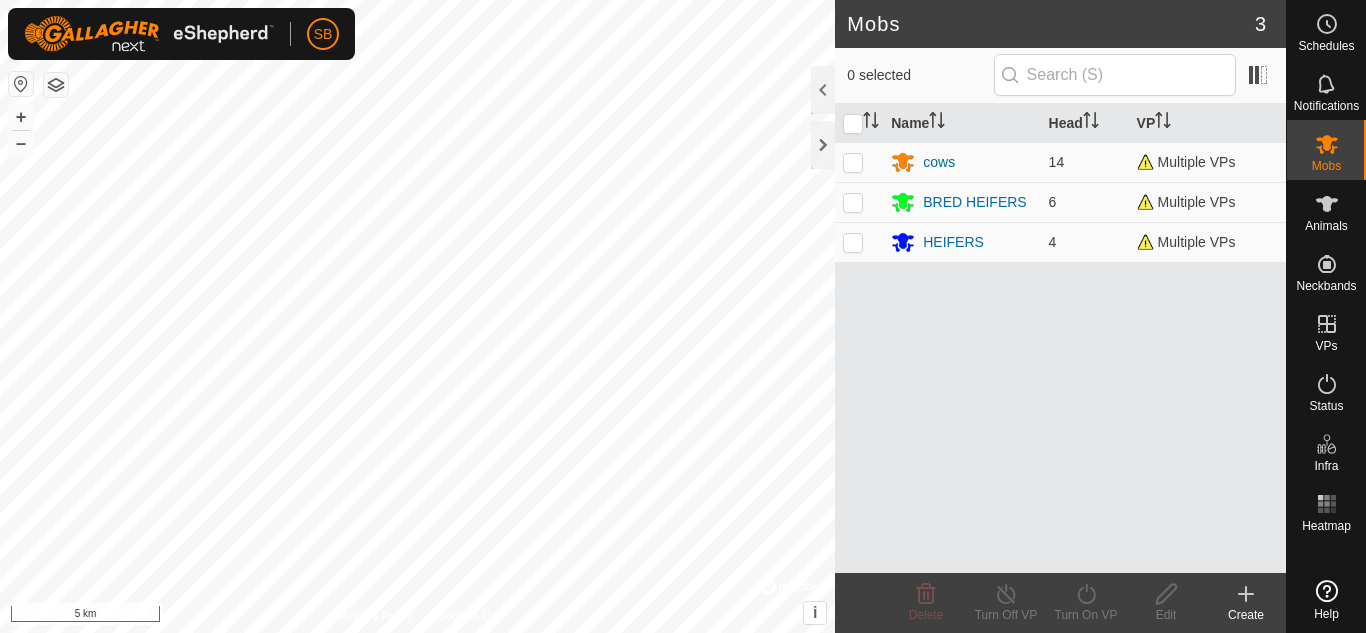 scroll, scrollTop: 0, scrollLeft: 0, axis: both 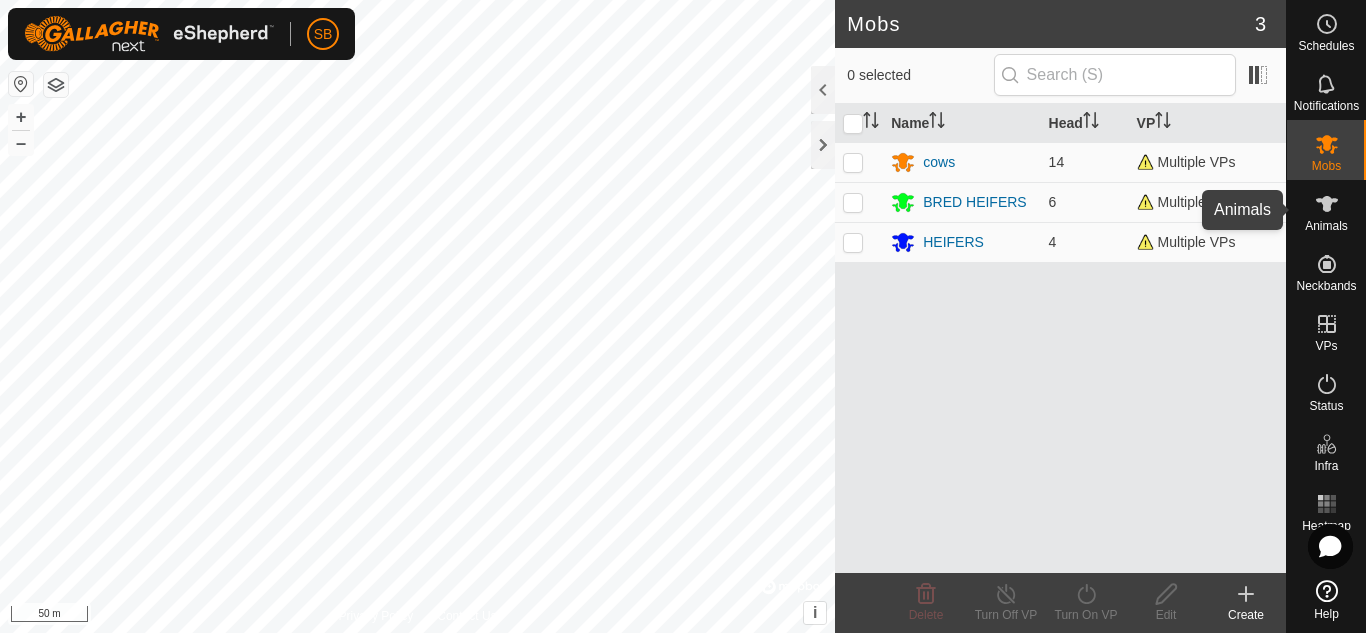click on "Animals" at bounding box center [1326, 226] 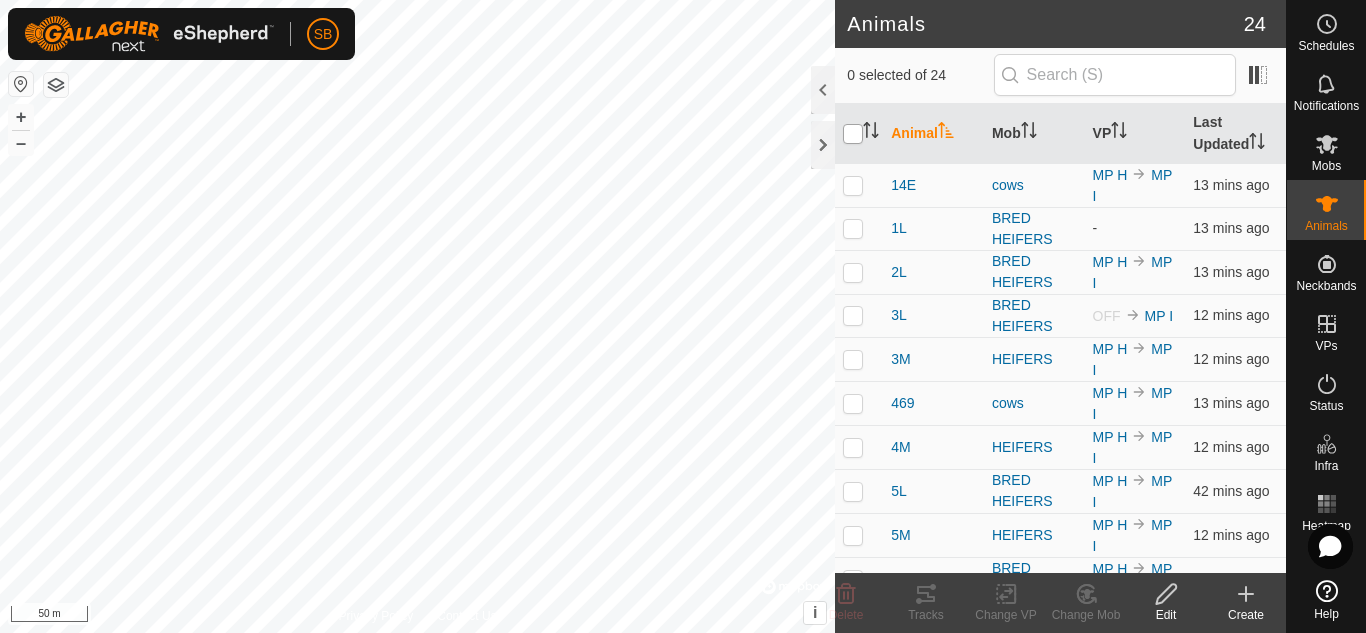 click at bounding box center (853, 134) 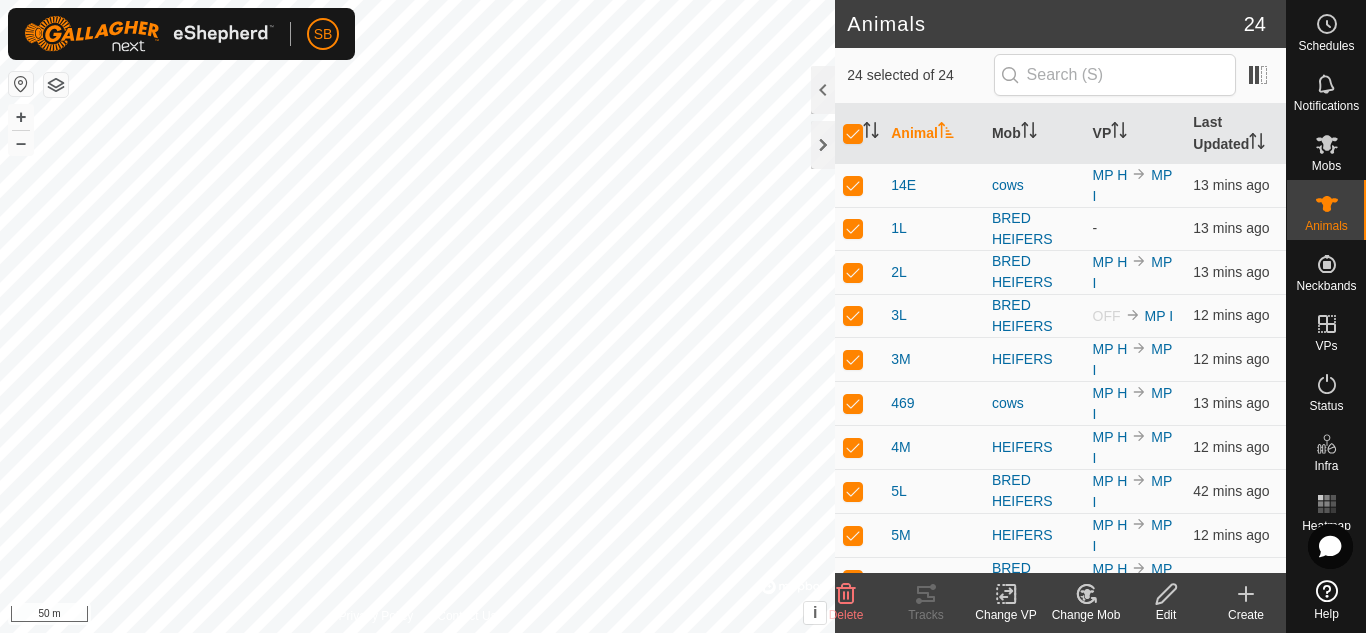 click 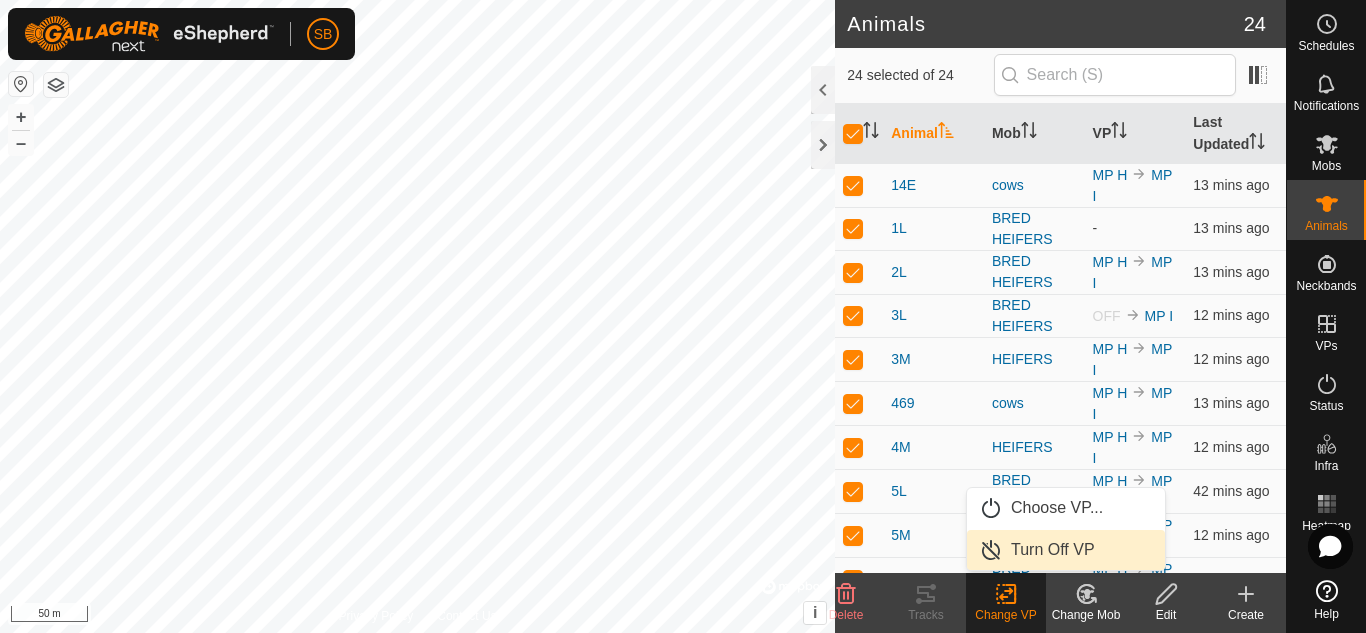 click on "Turn Off VP" at bounding box center (1066, 550) 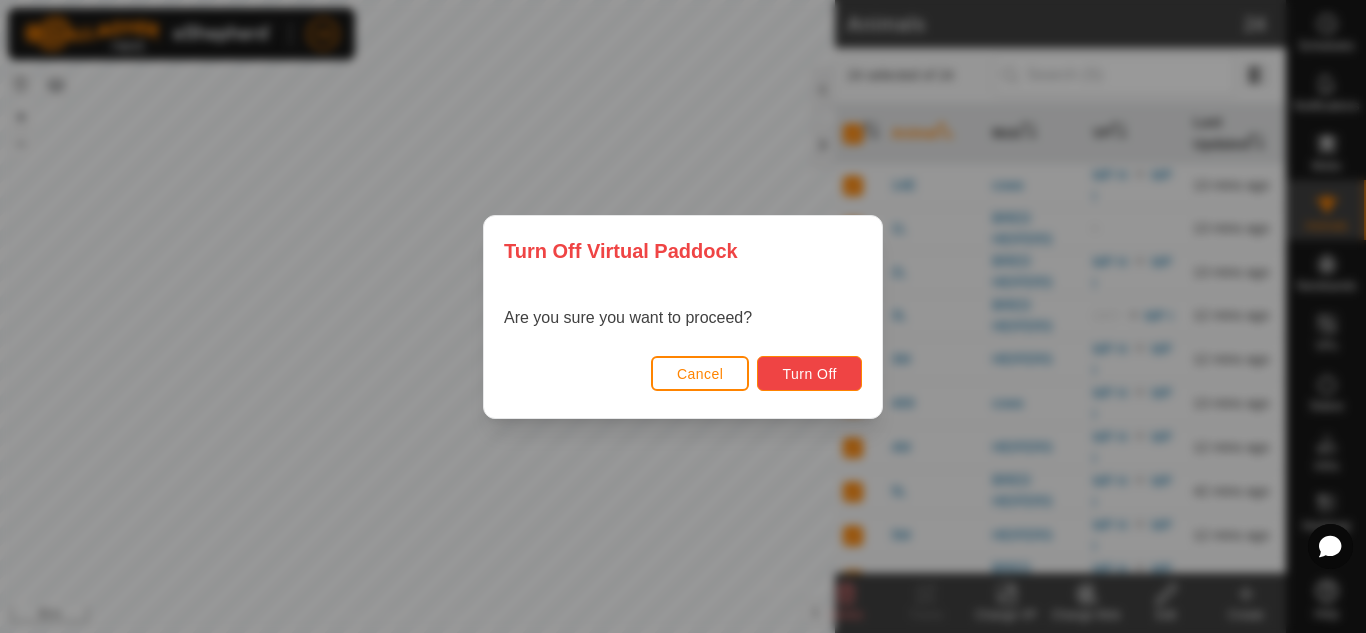 click on "Turn Off" at bounding box center [809, 373] 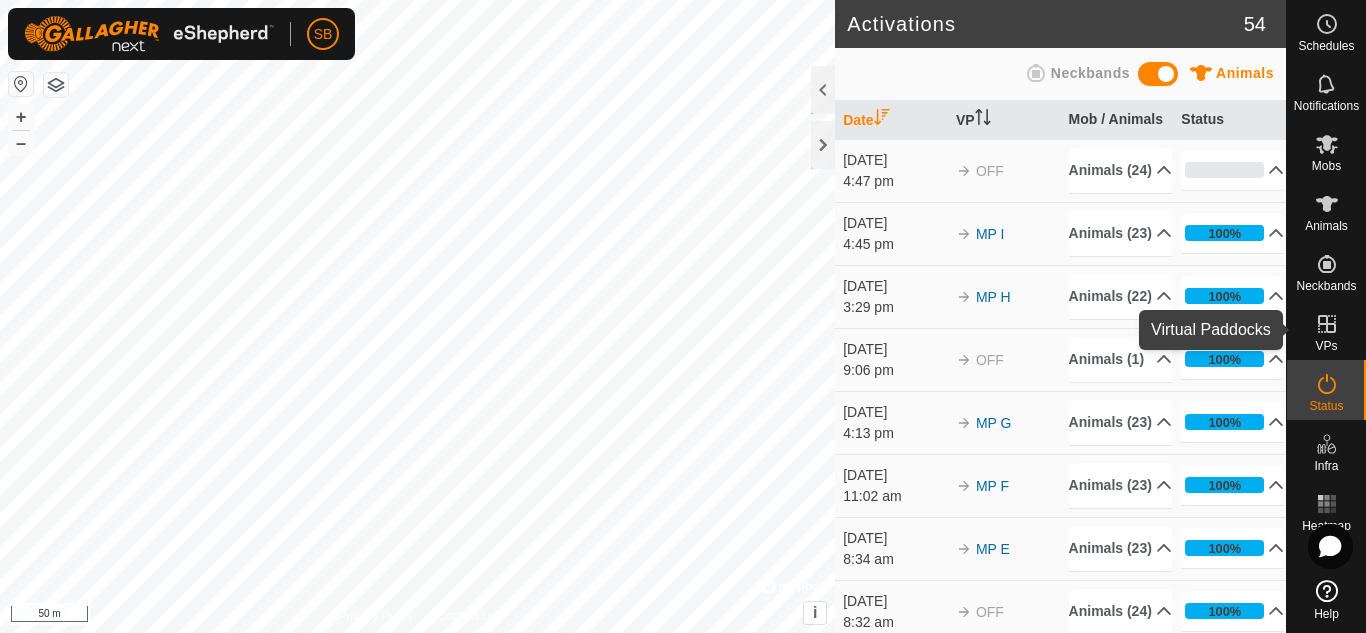 click 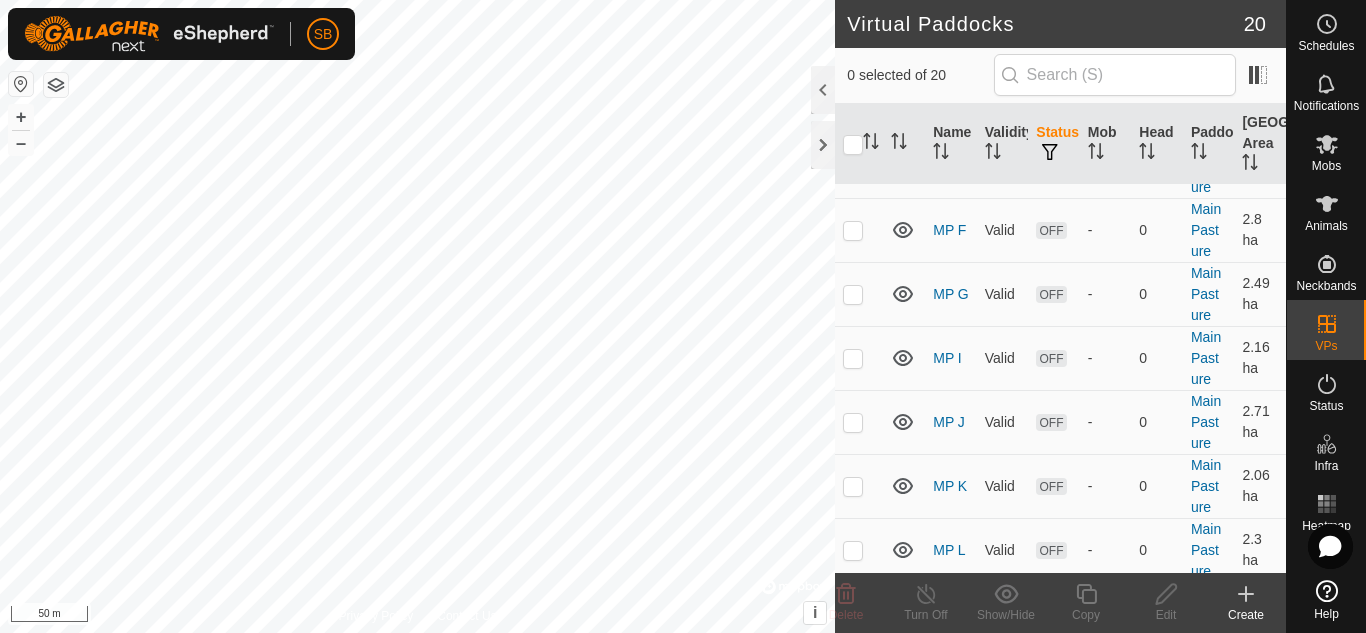 scroll, scrollTop: 511, scrollLeft: 0, axis: vertical 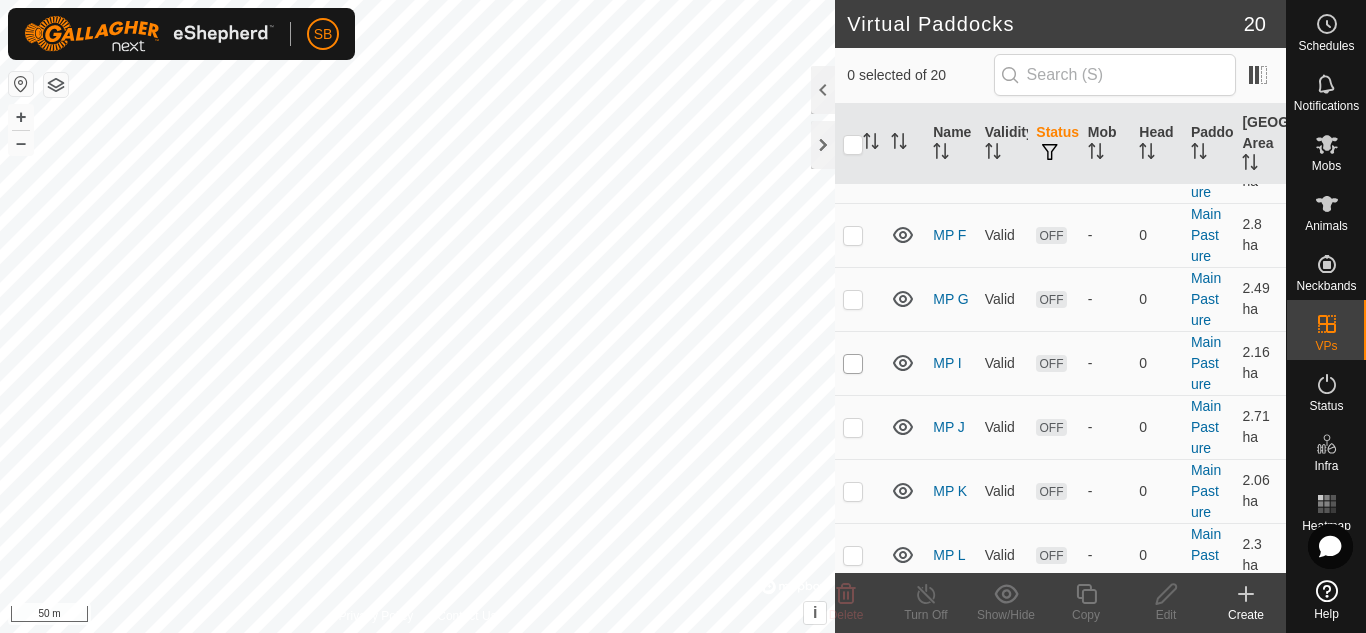 click at bounding box center (853, 364) 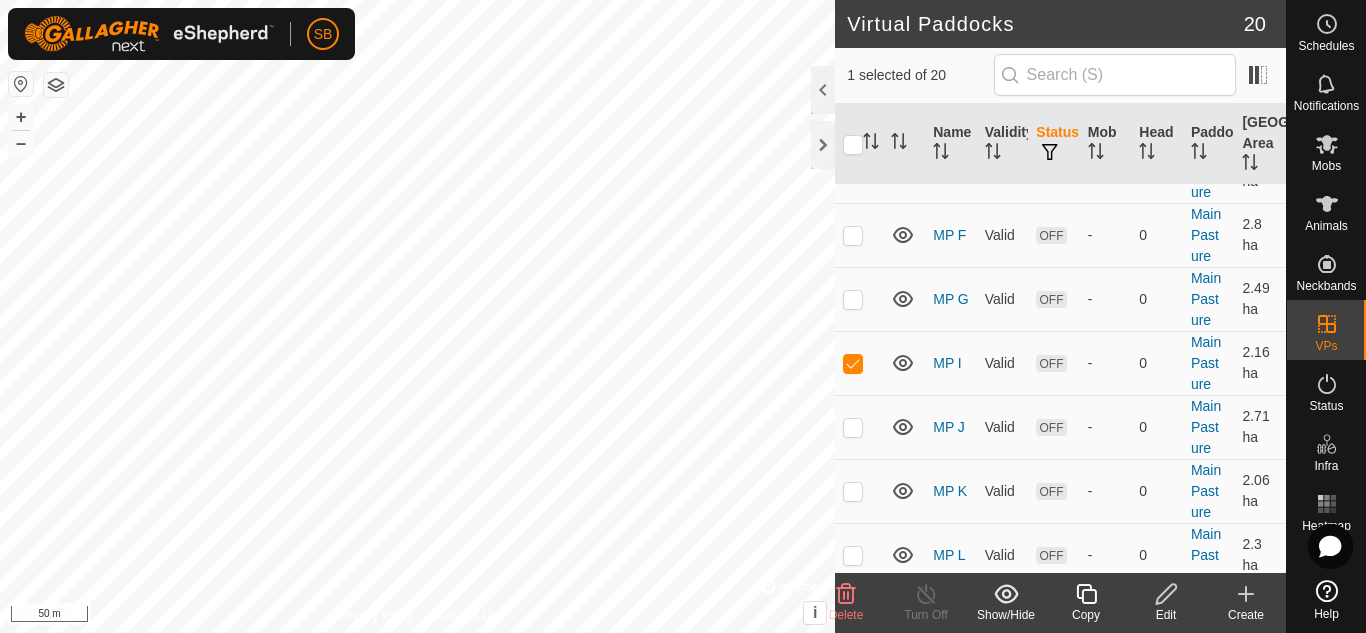click 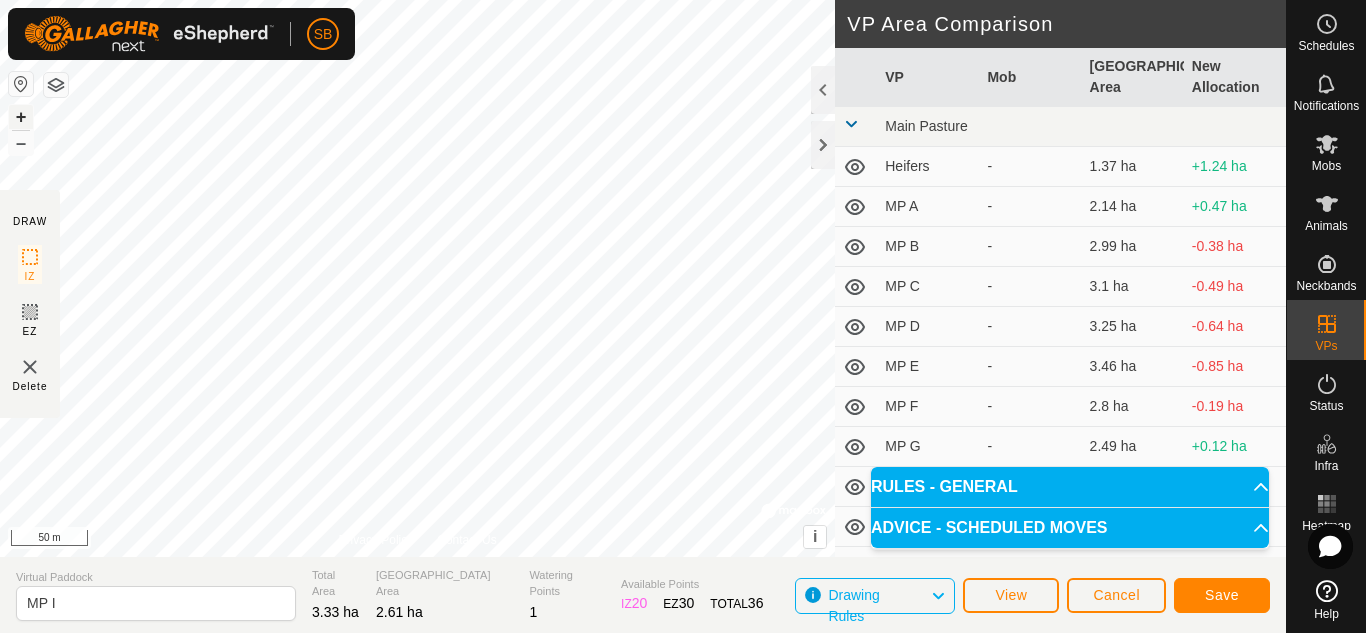 click on "+" at bounding box center (21, 117) 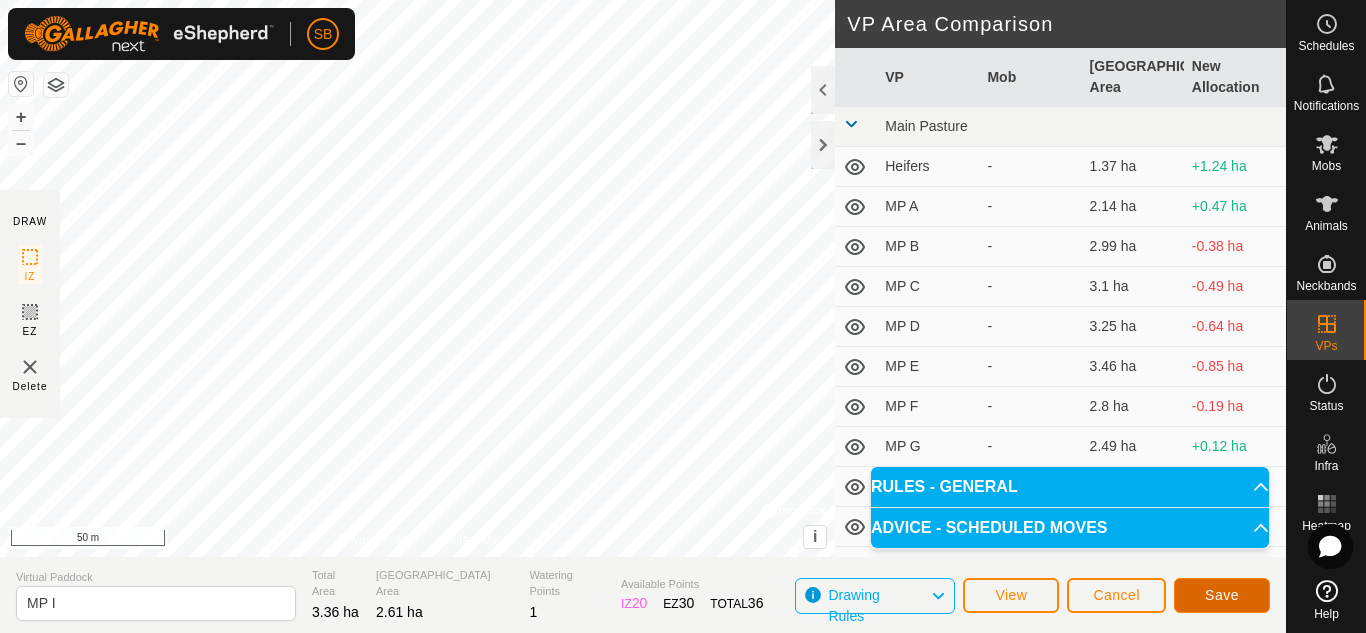 click on "Save" 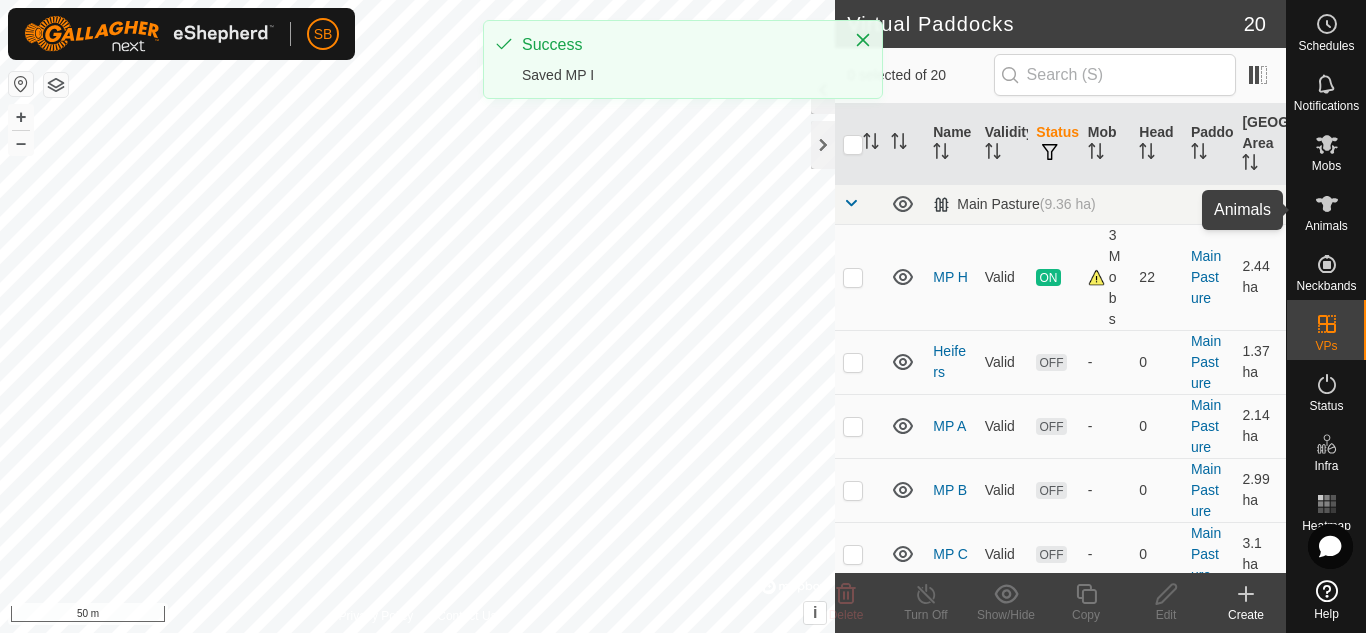 click 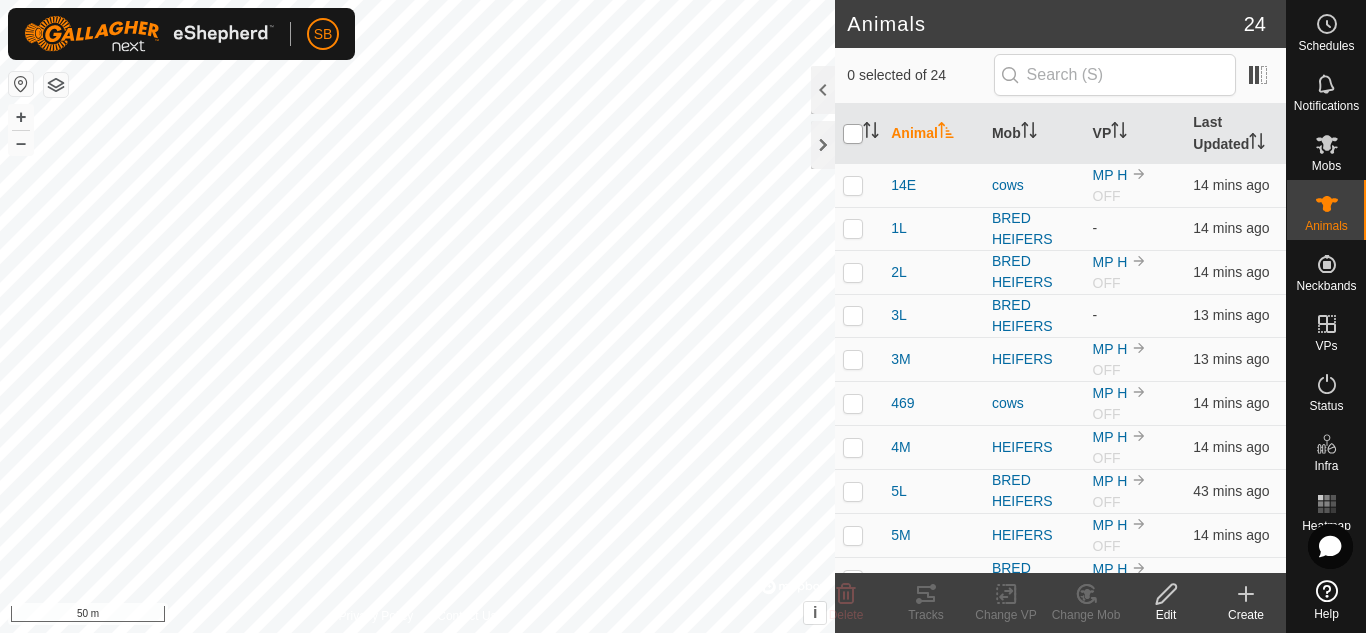 click at bounding box center [853, 134] 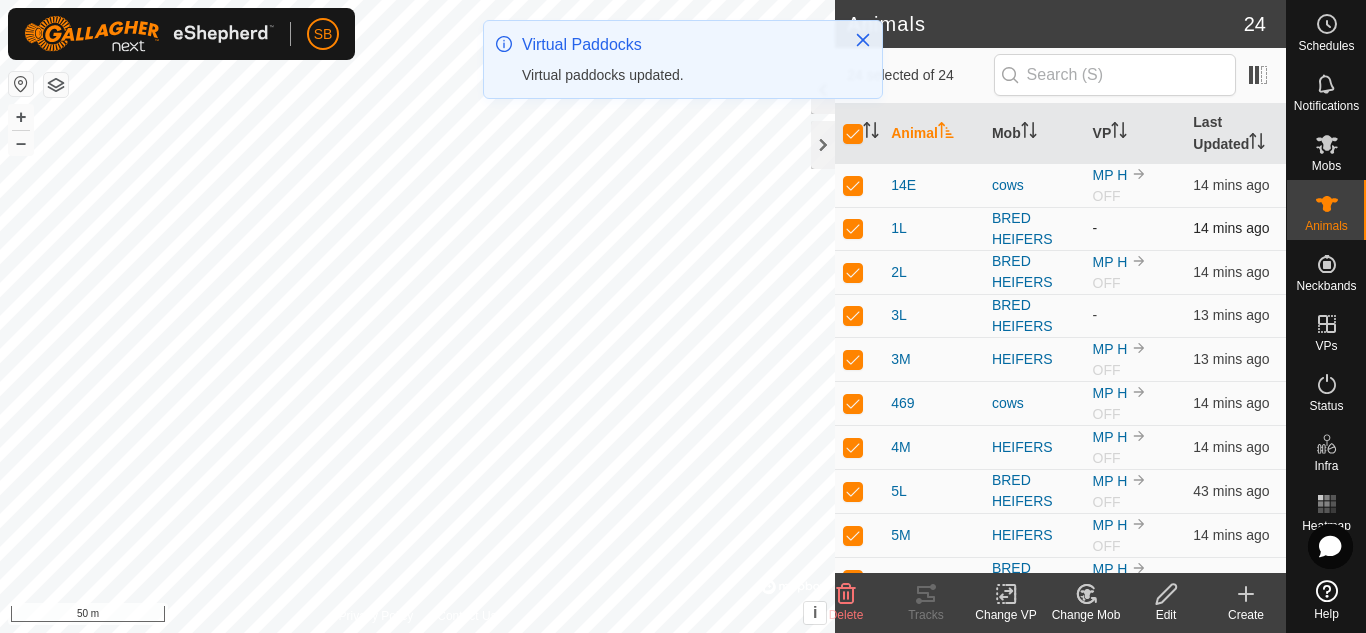 click at bounding box center (853, 228) 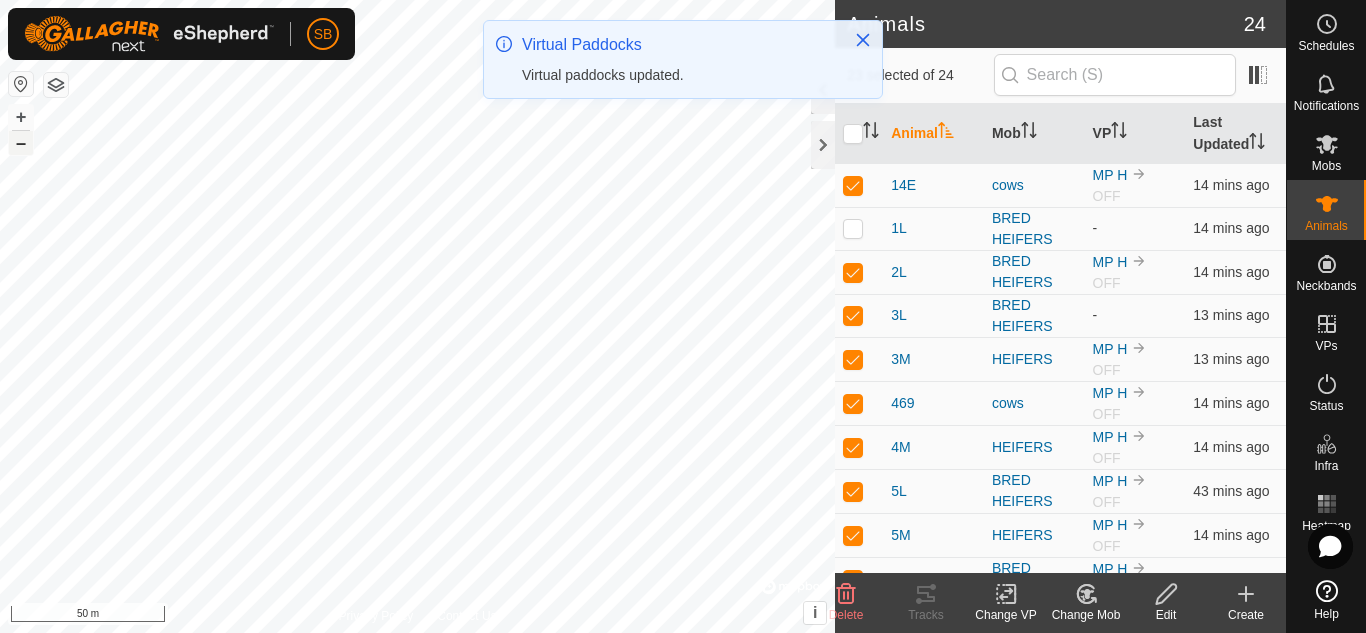 click on "–" at bounding box center [21, 143] 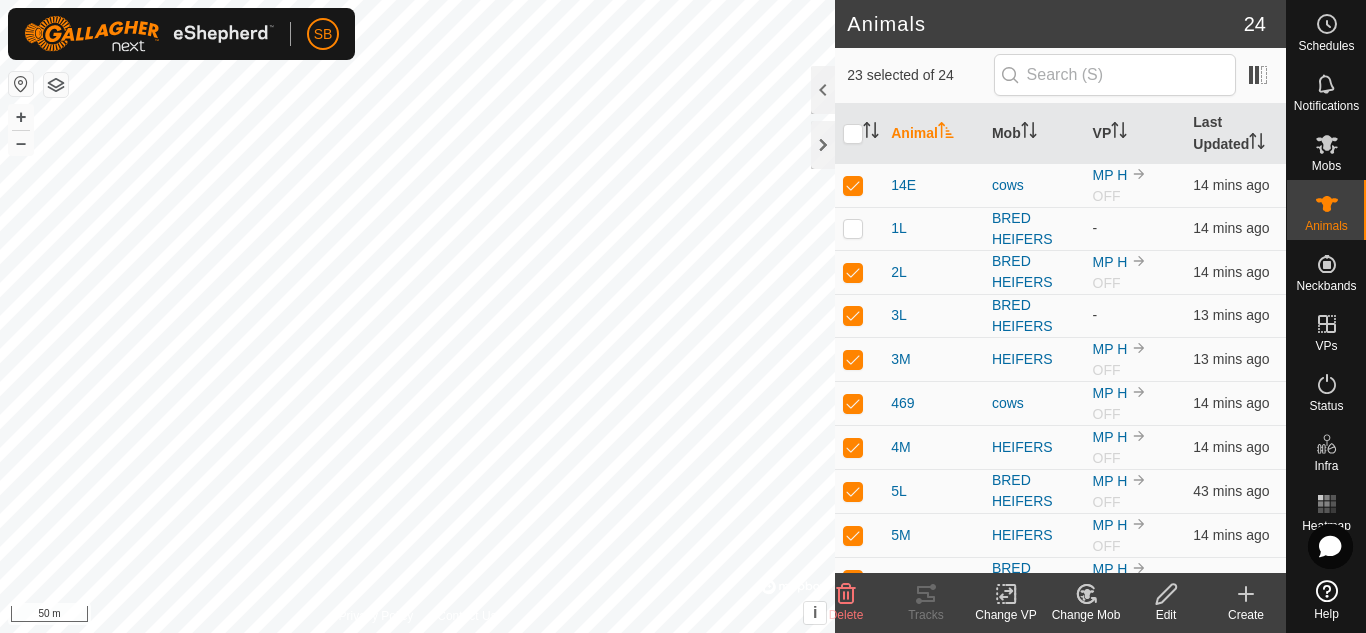 click 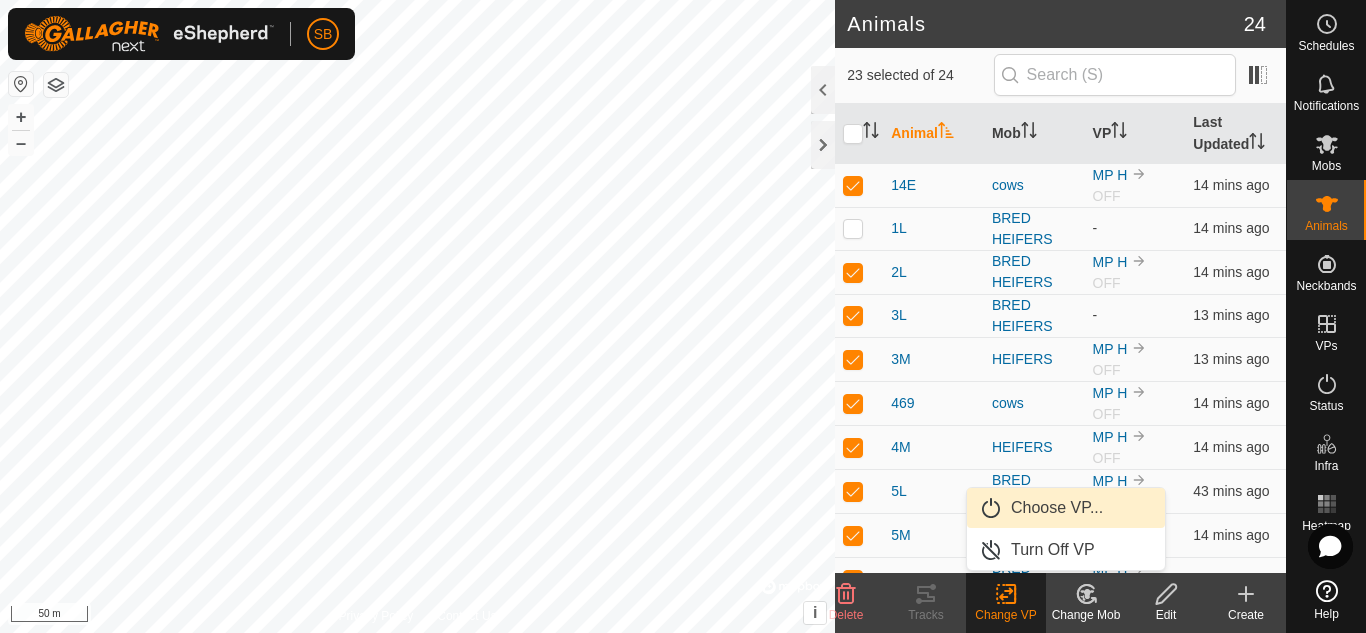 click on "Choose VP..." at bounding box center (1066, 508) 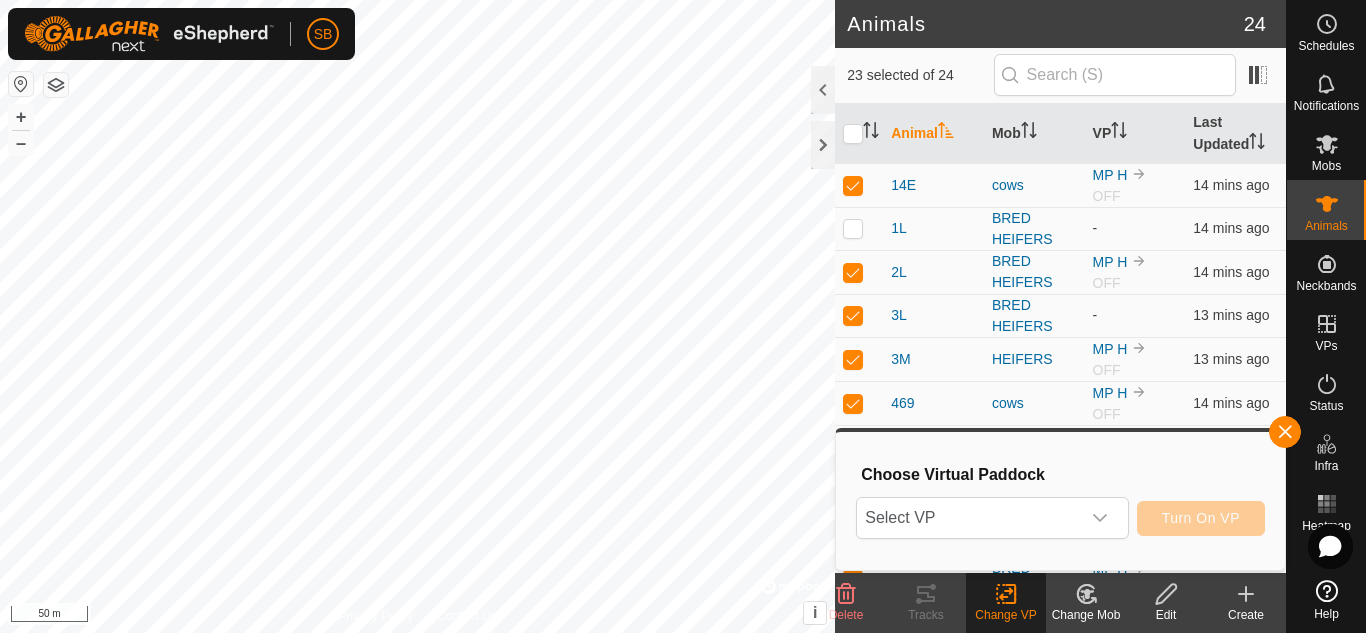 click on "Select VP" at bounding box center [968, 518] 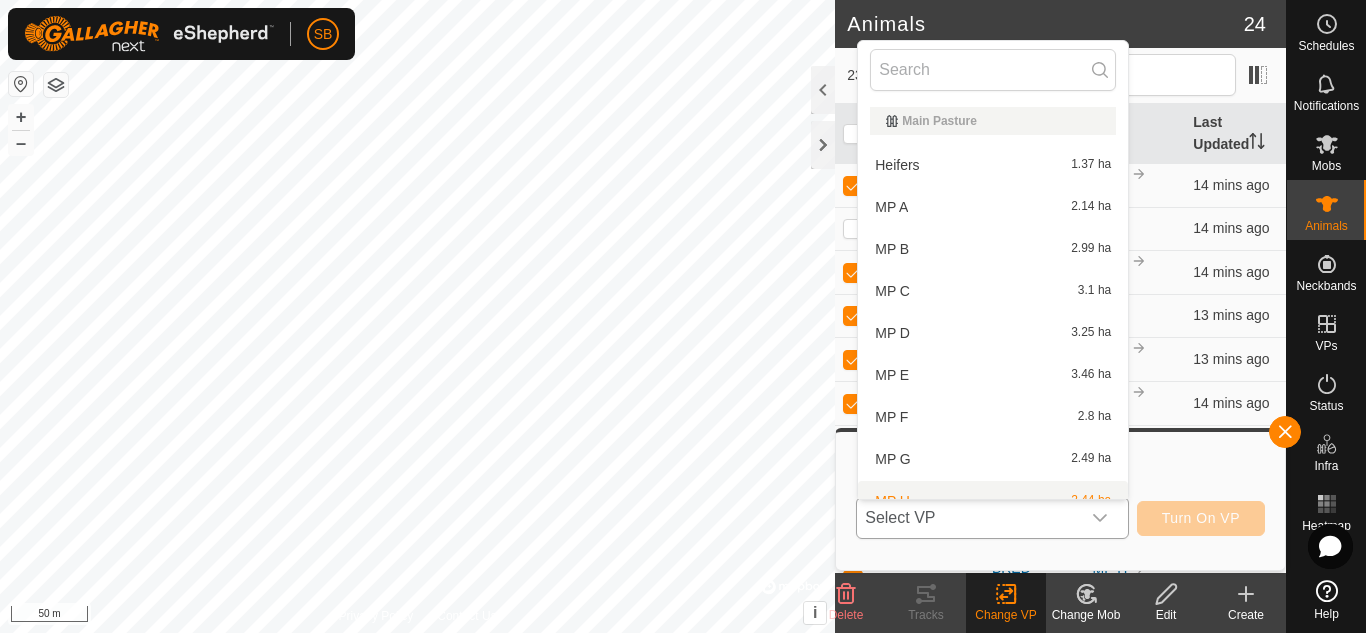 scroll, scrollTop: 22, scrollLeft: 0, axis: vertical 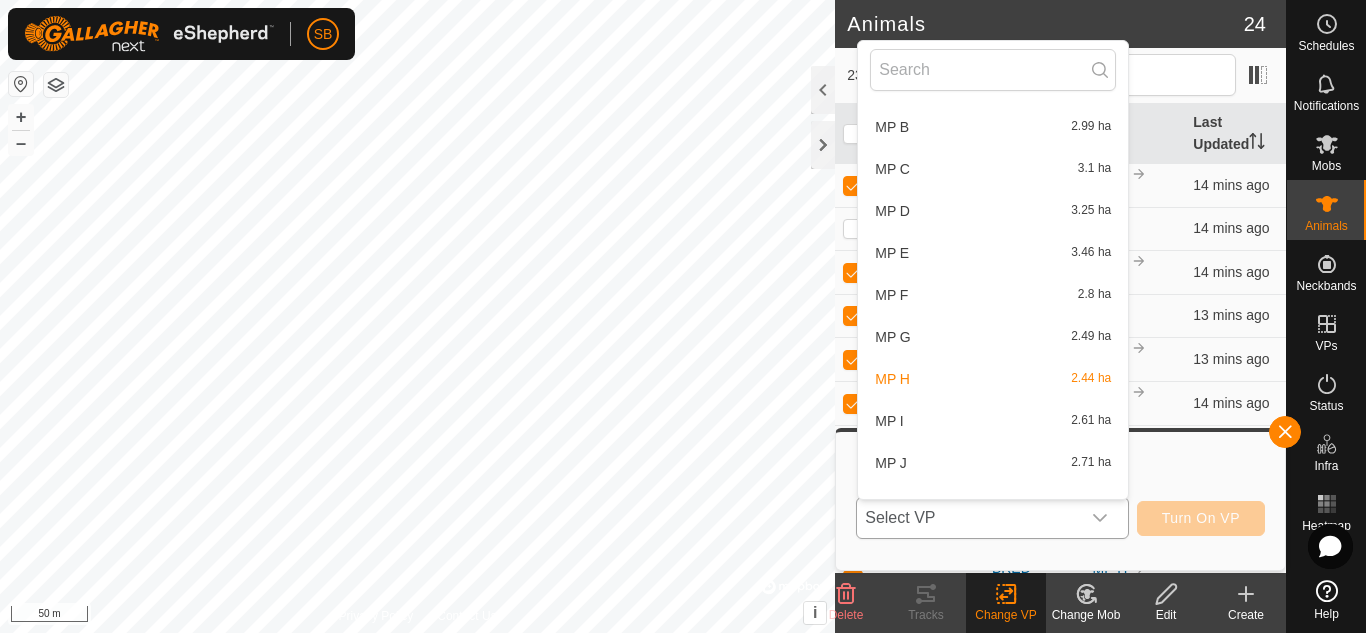 click on "MP I  2.61 ha" at bounding box center [993, 421] 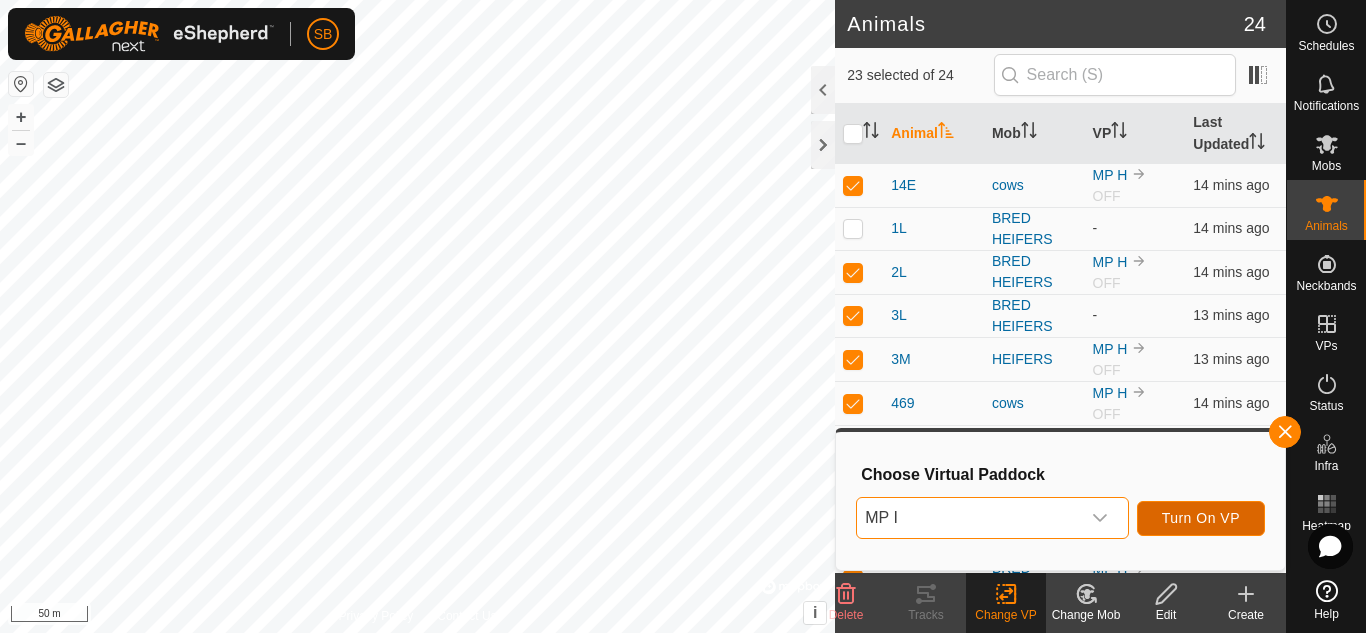 click on "Turn On VP" at bounding box center [1201, 518] 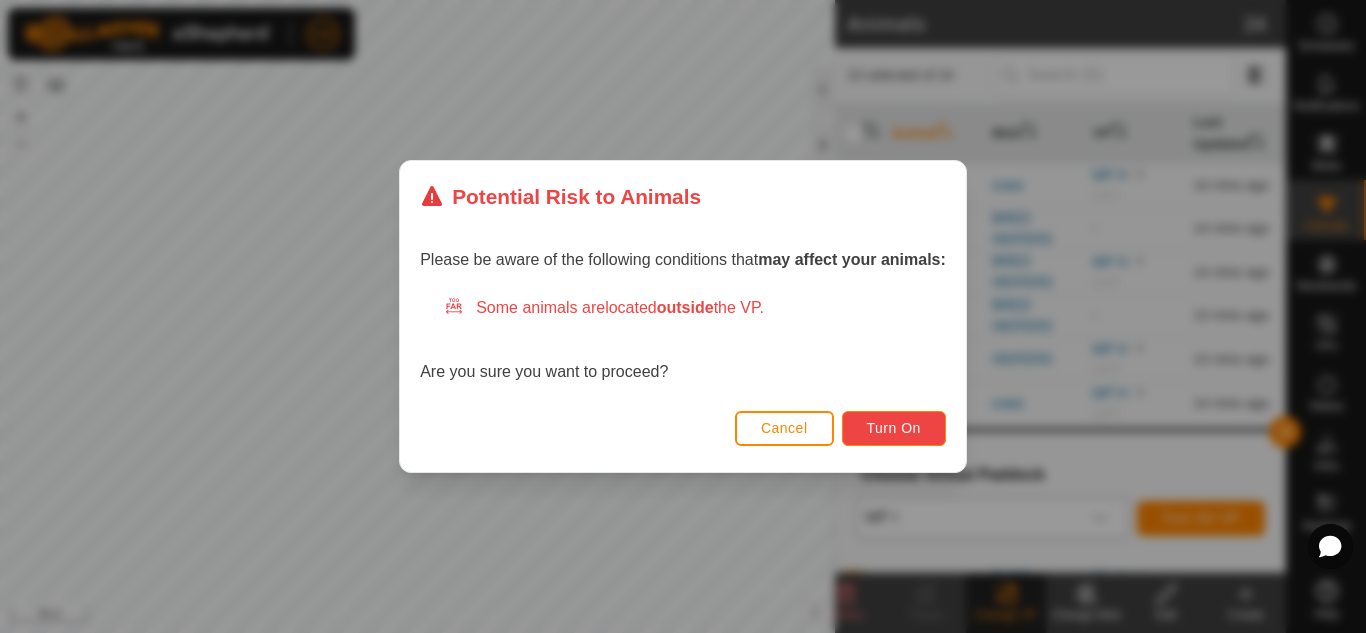 click on "Turn On" at bounding box center (894, 428) 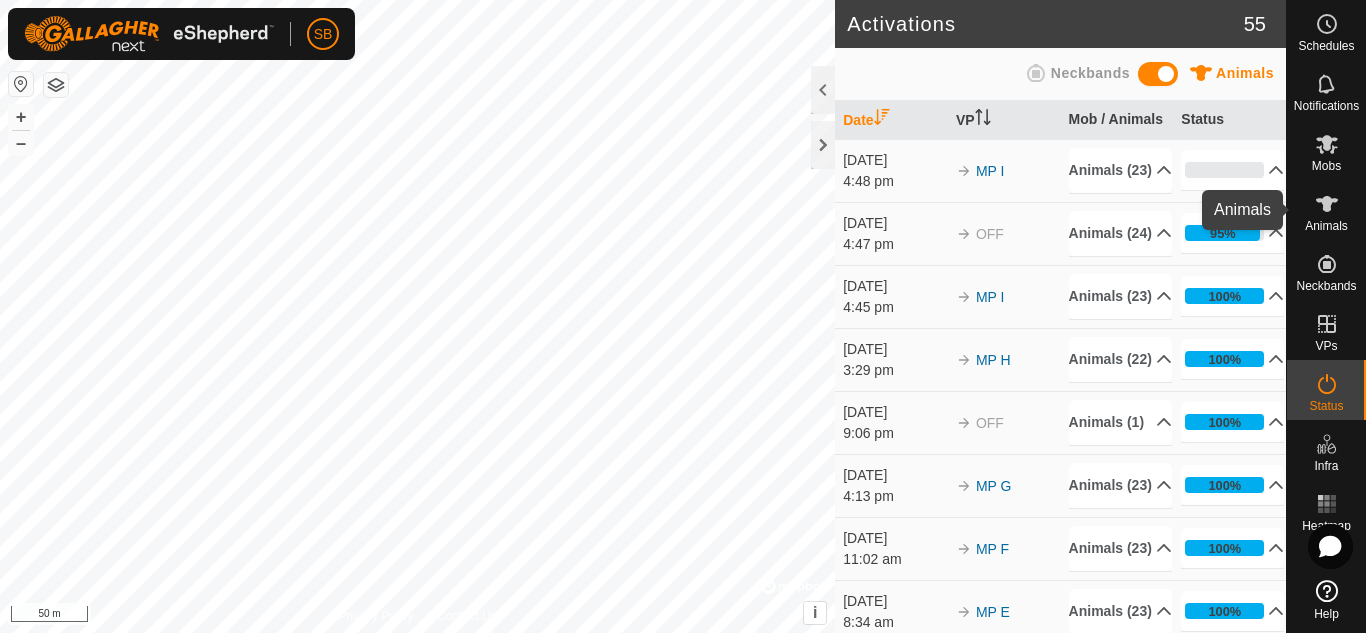 click 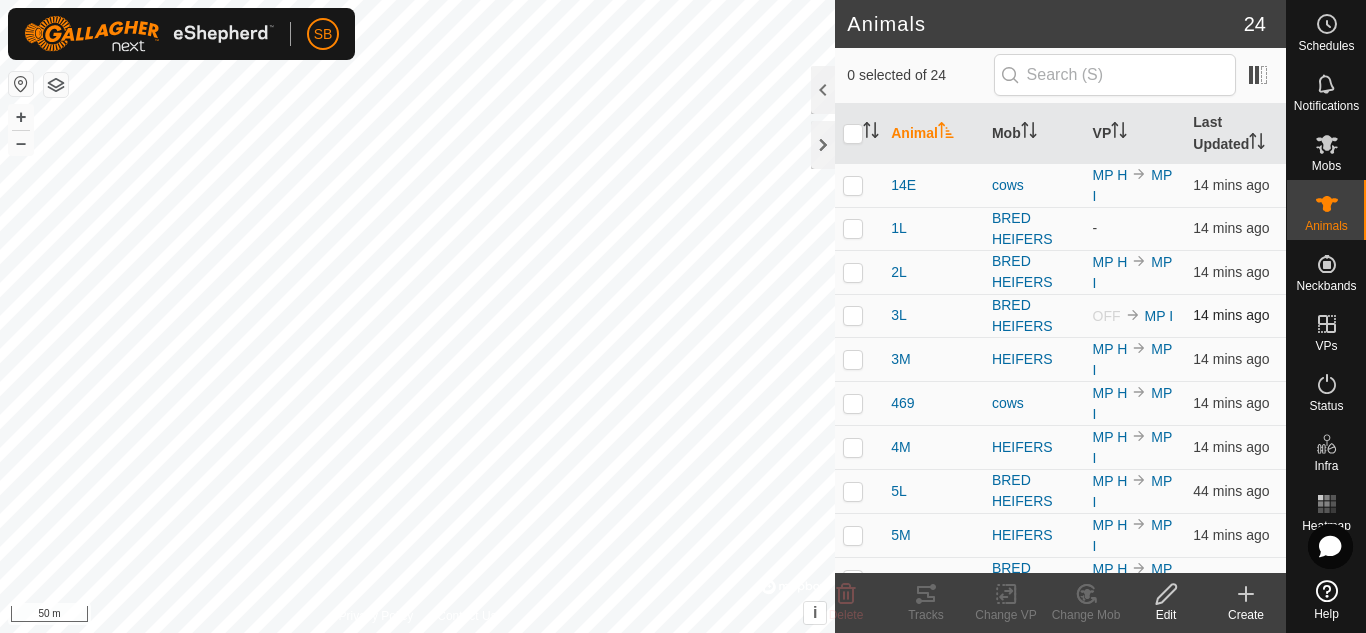 click at bounding box center (853, 315) 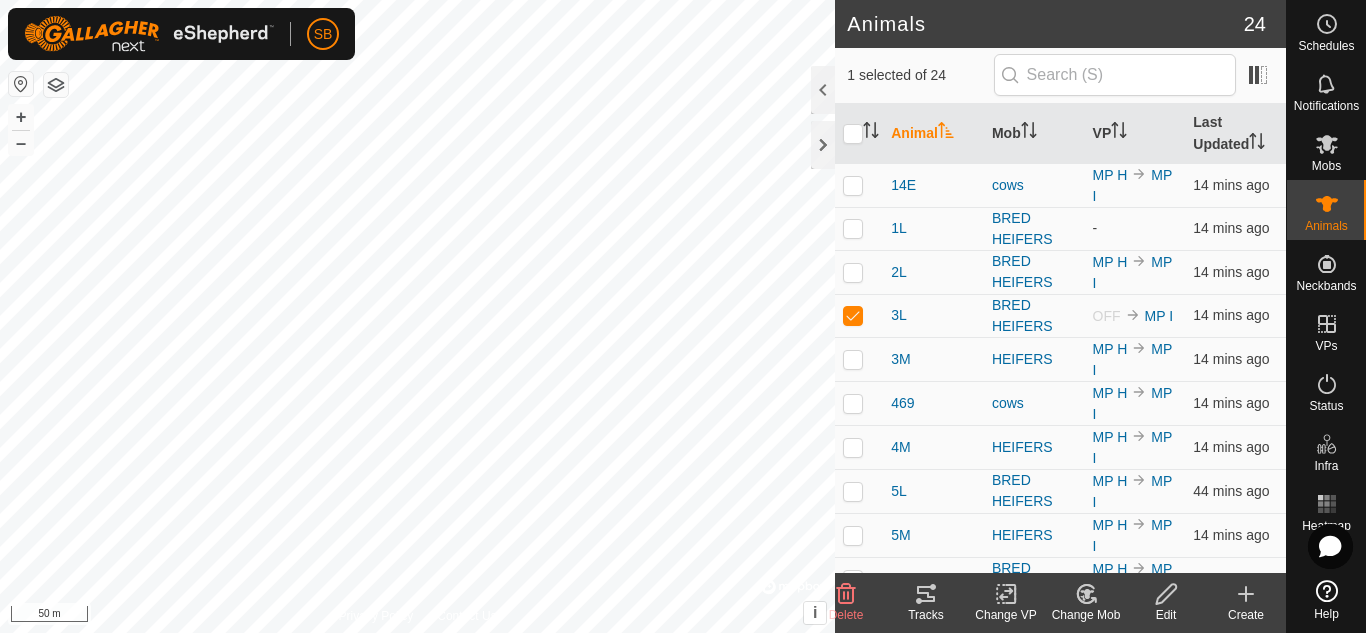 click 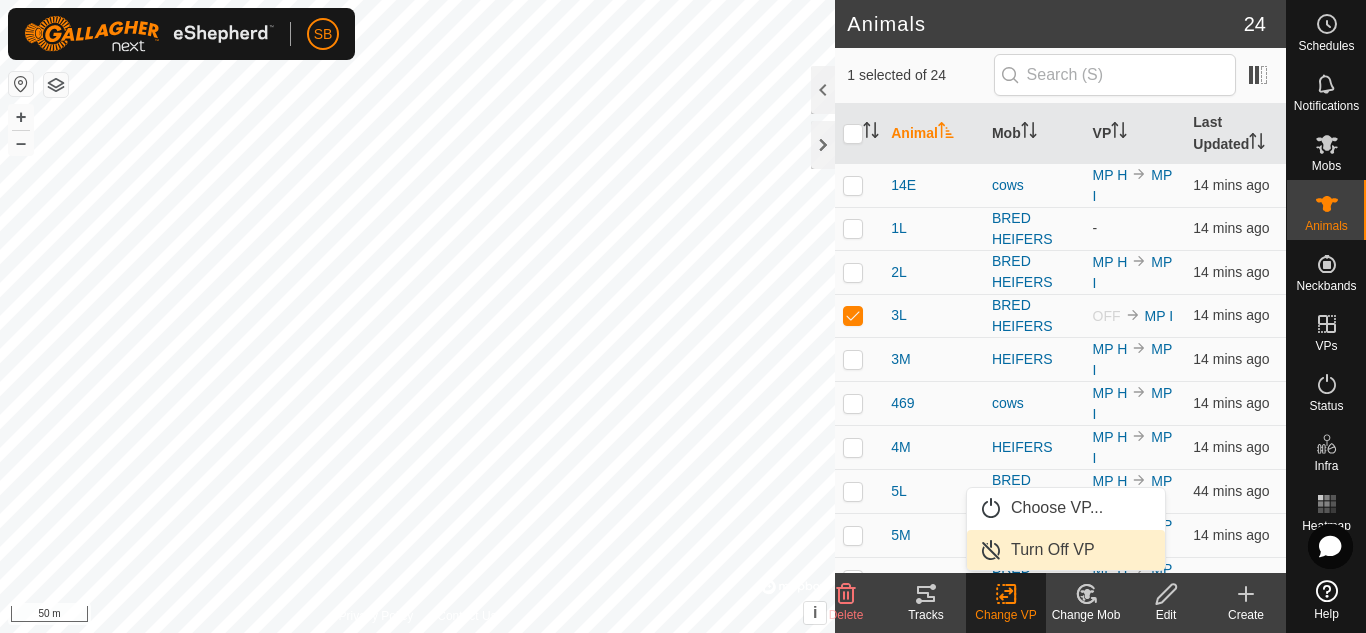 click on "Turn Off VP" at bounding box center (1066, 550) 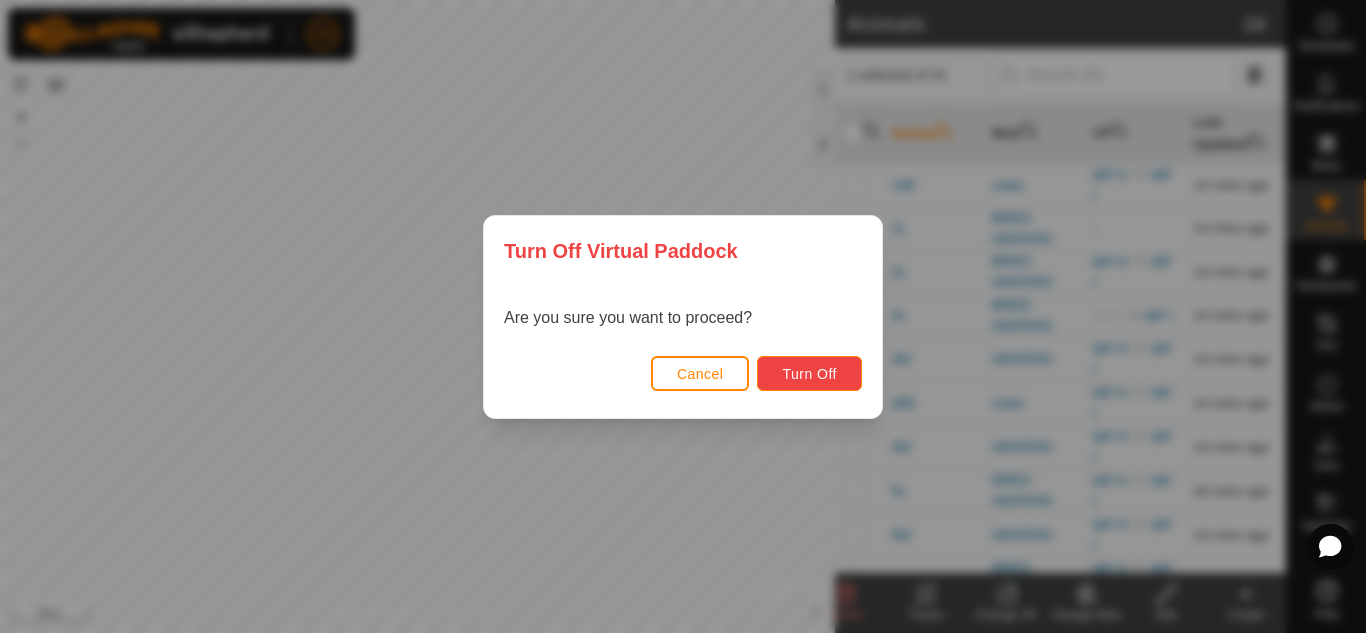 click on "Turn Off" at bounding box center (809, 374) 